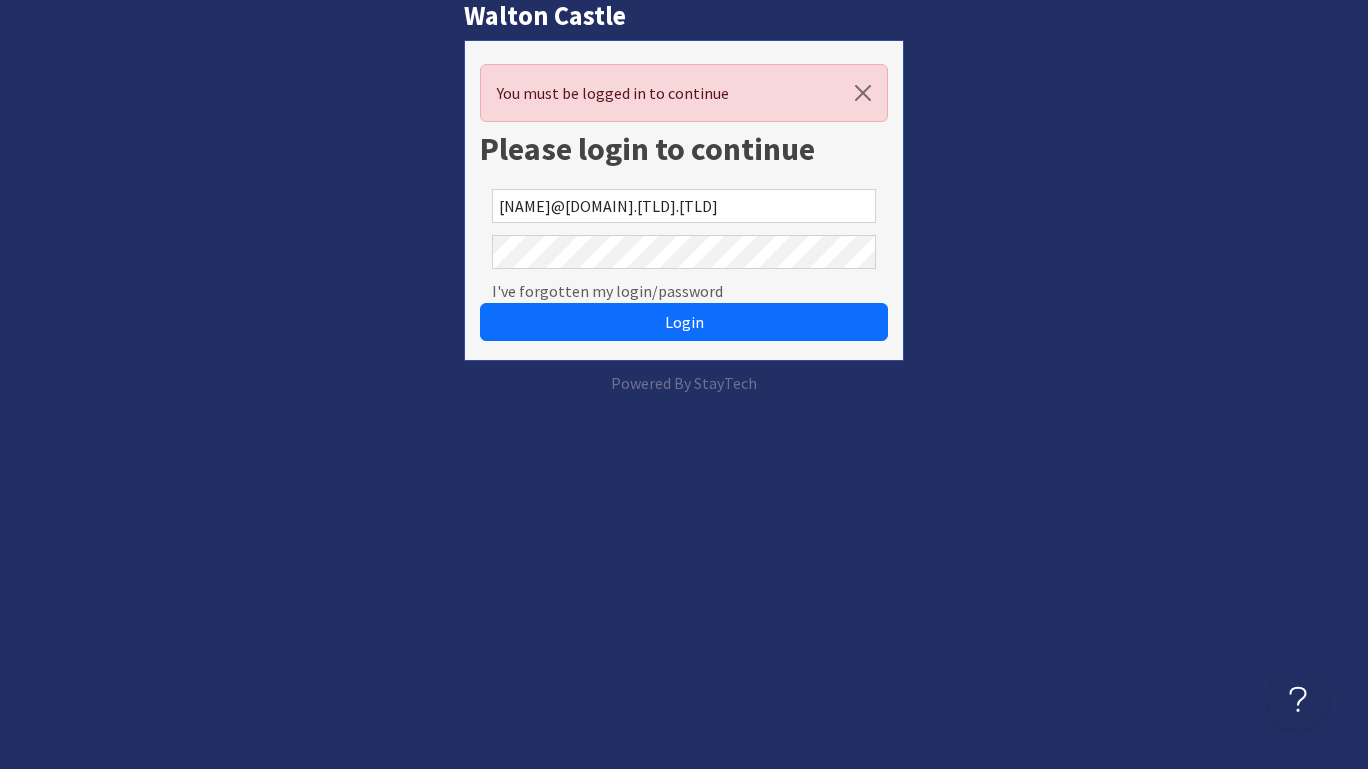 scroll, scrollTop: 0, scrollLeft: 0, axis: both 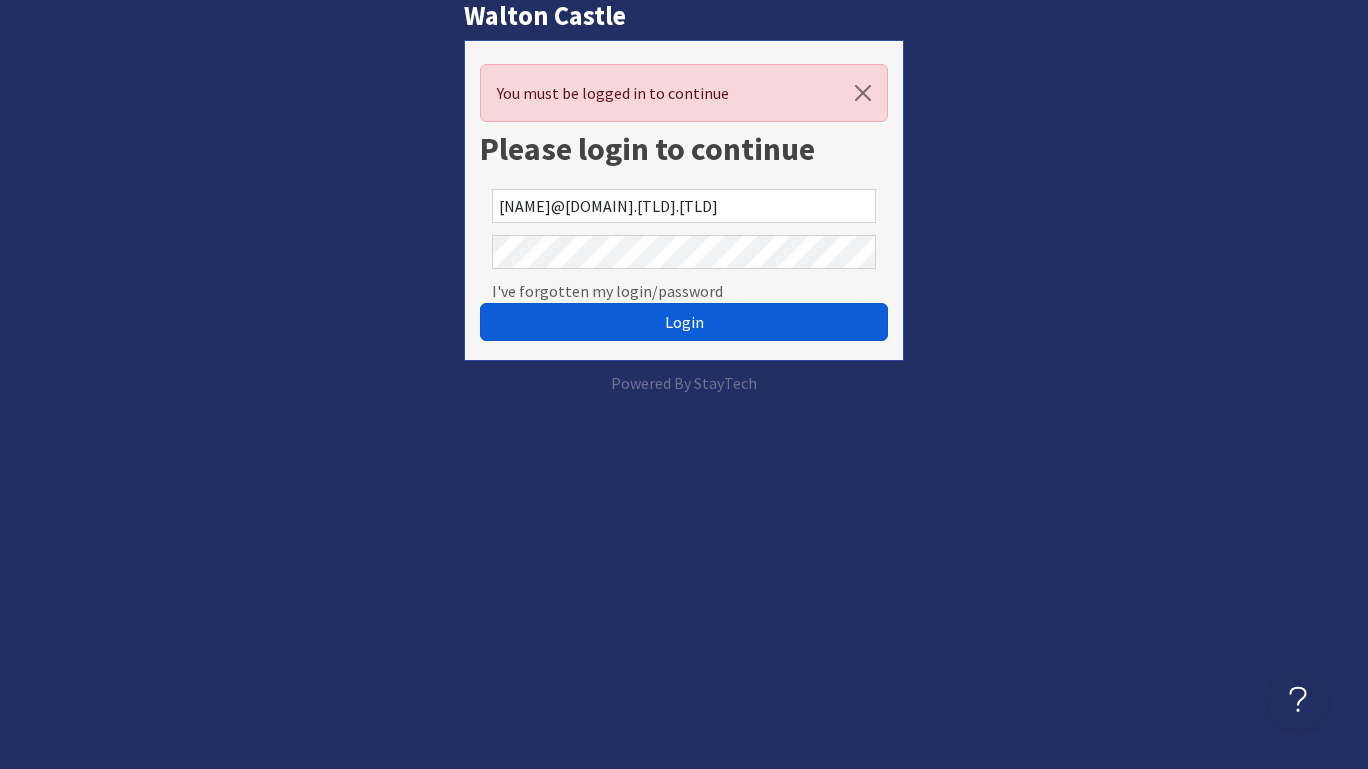 click on "Login" at bounding box center (684, 322) 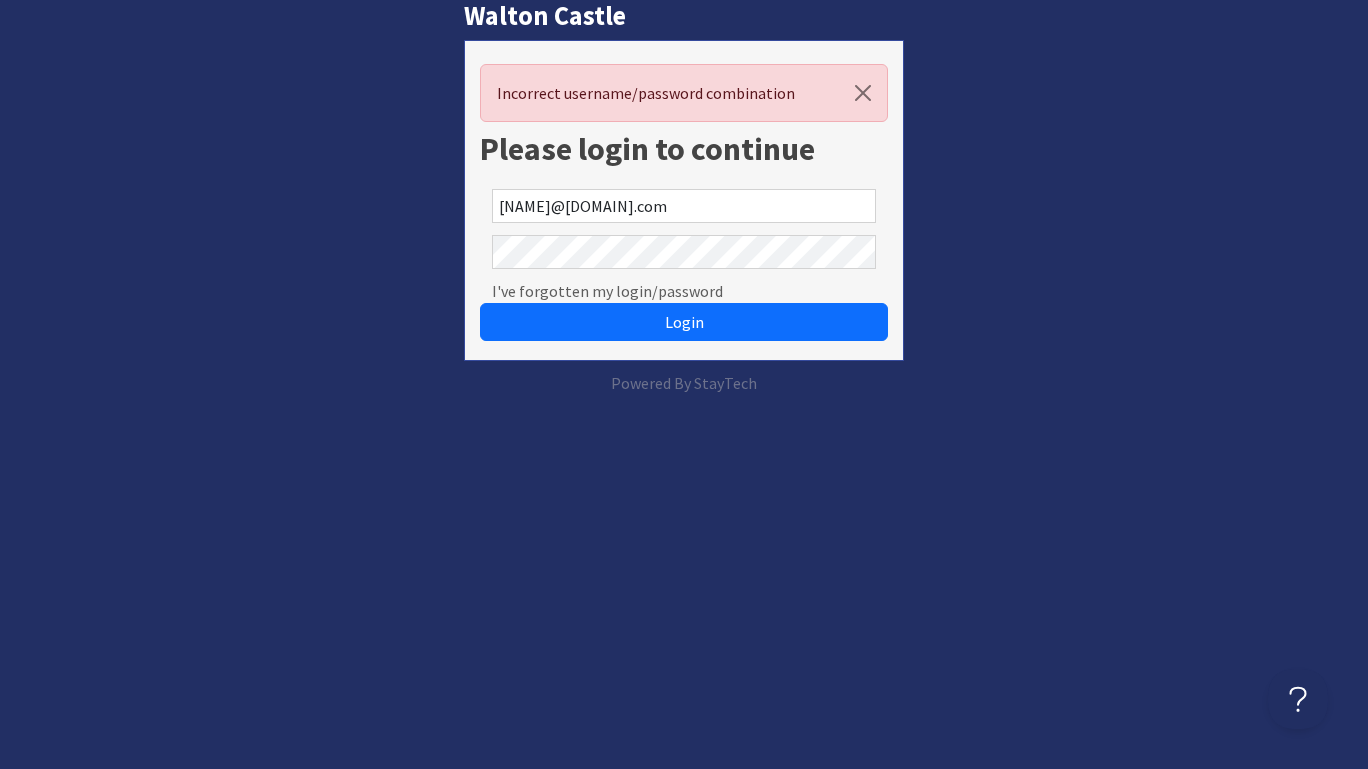 scroll, scrollTop: 0, scrollLeft: 0, axis: both 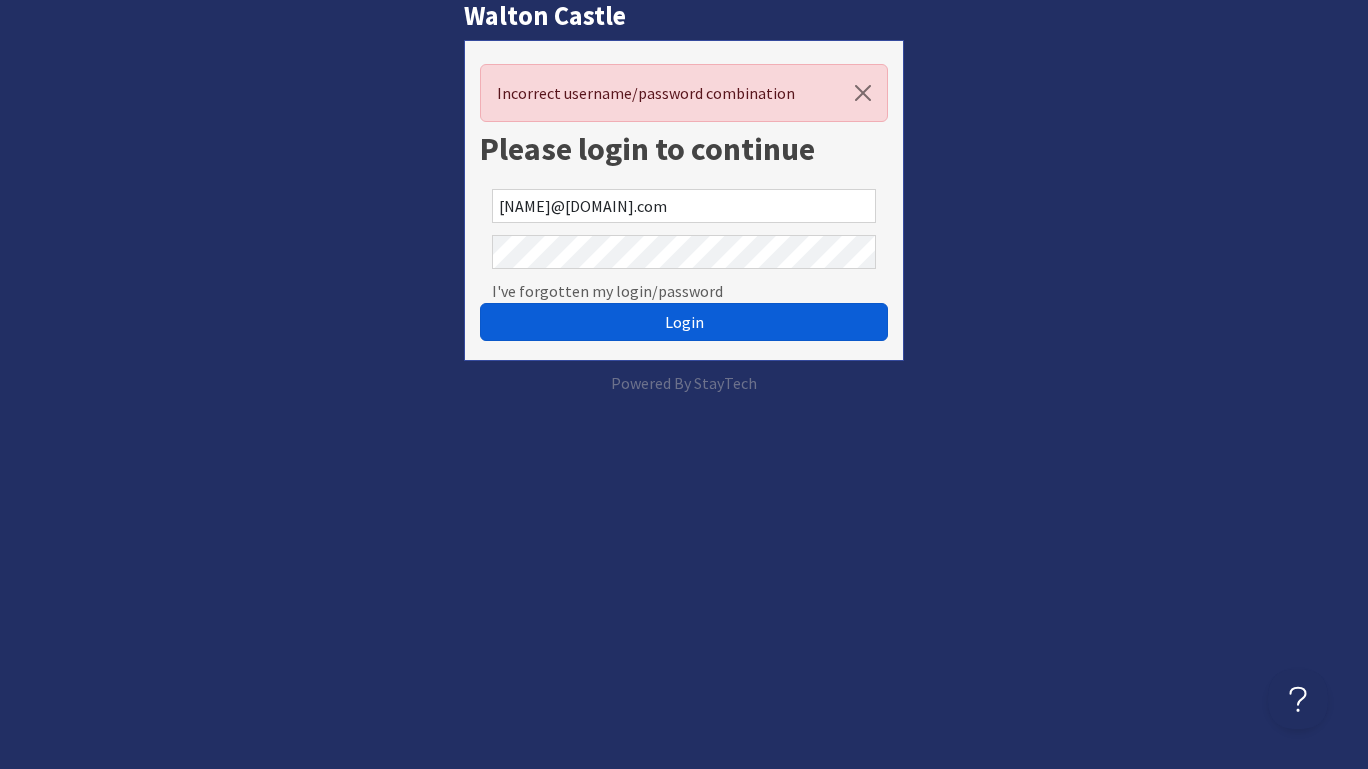 click on "Login" at bounding box center (684, 322) 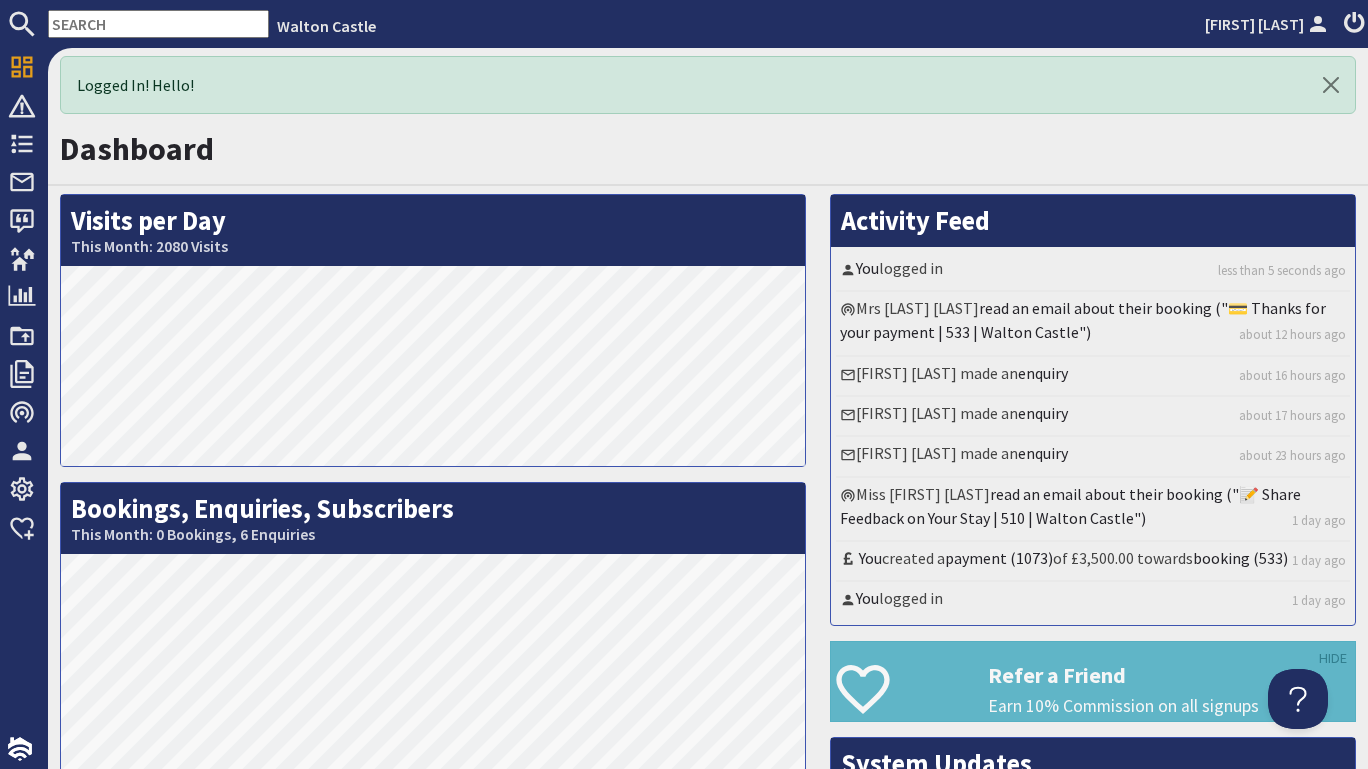 scroll, scrollTop: 0, scrollLeft: 0, axis: both 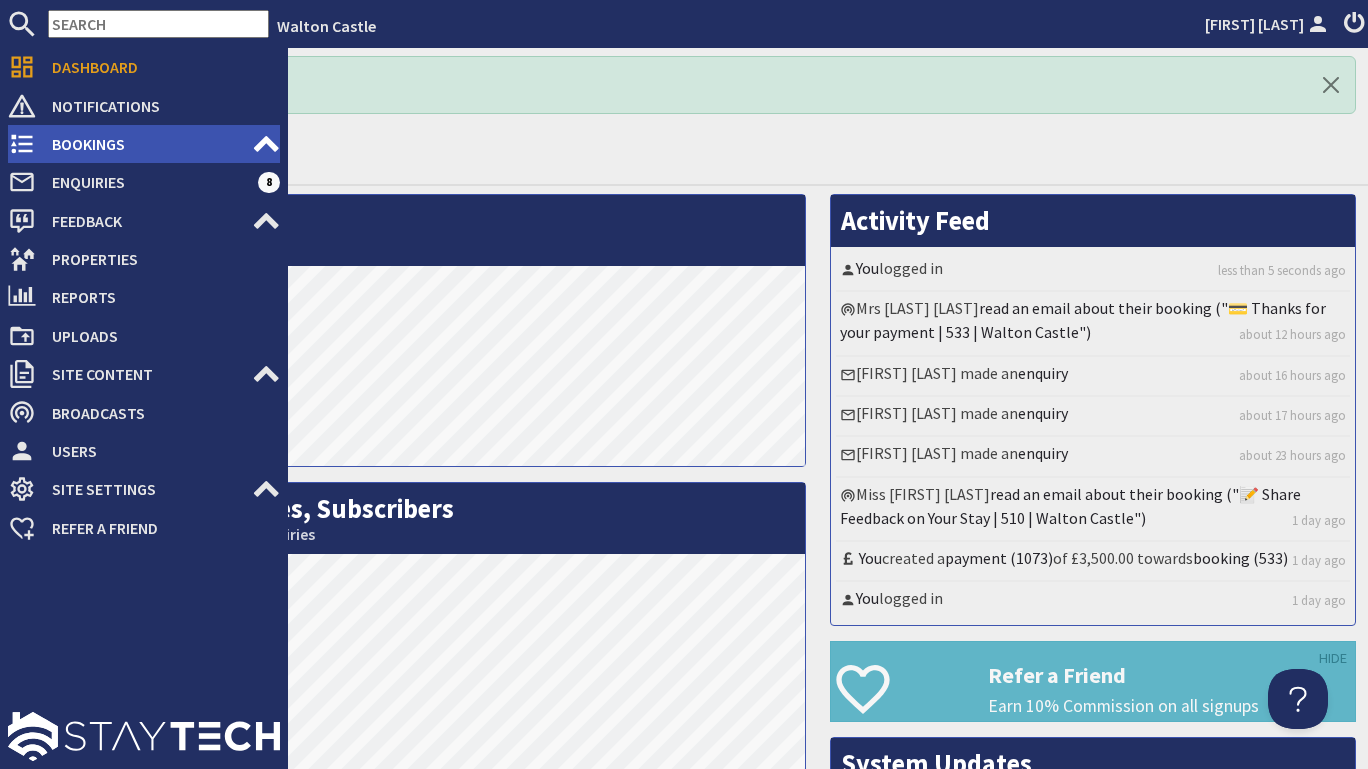 click on "Bookings" at bounding box center (144, 144) 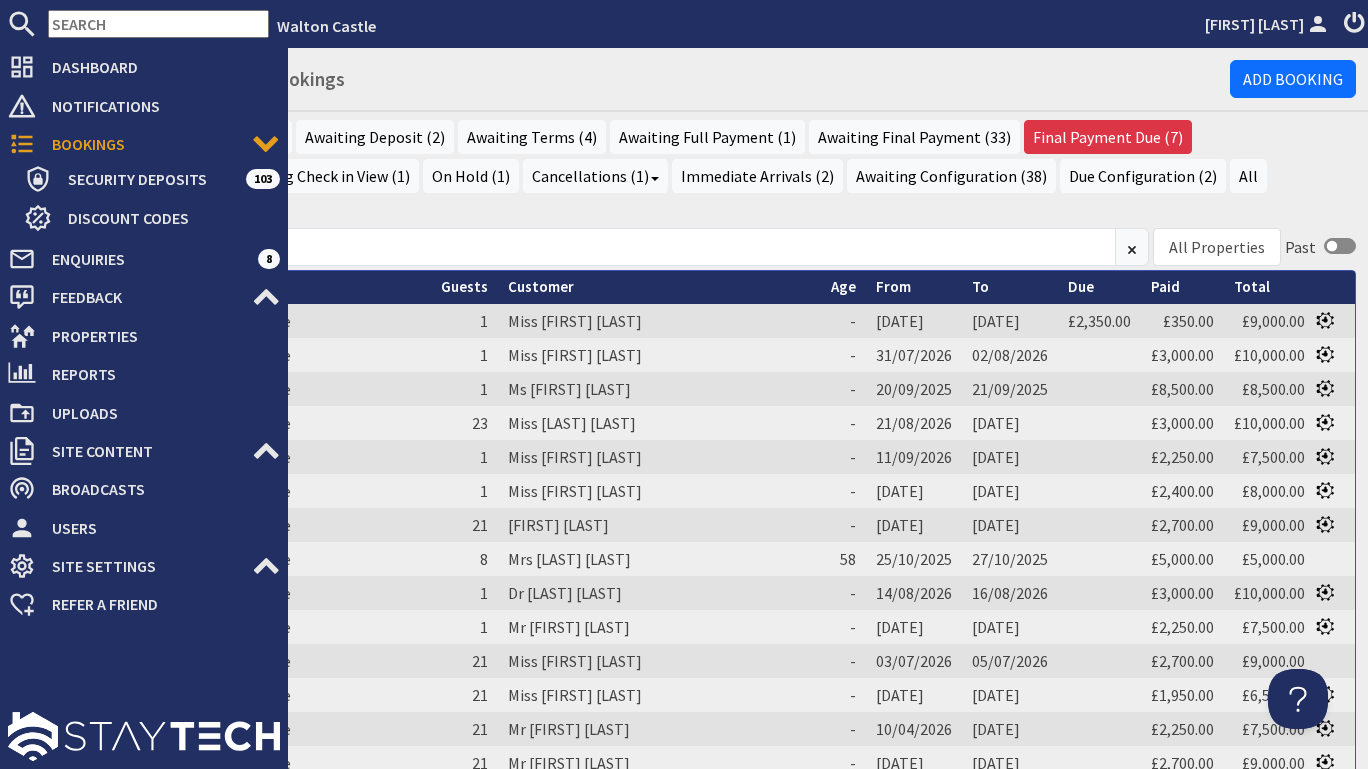 scroll, scrollTop: 0, scrollLeft: 0, axis: both 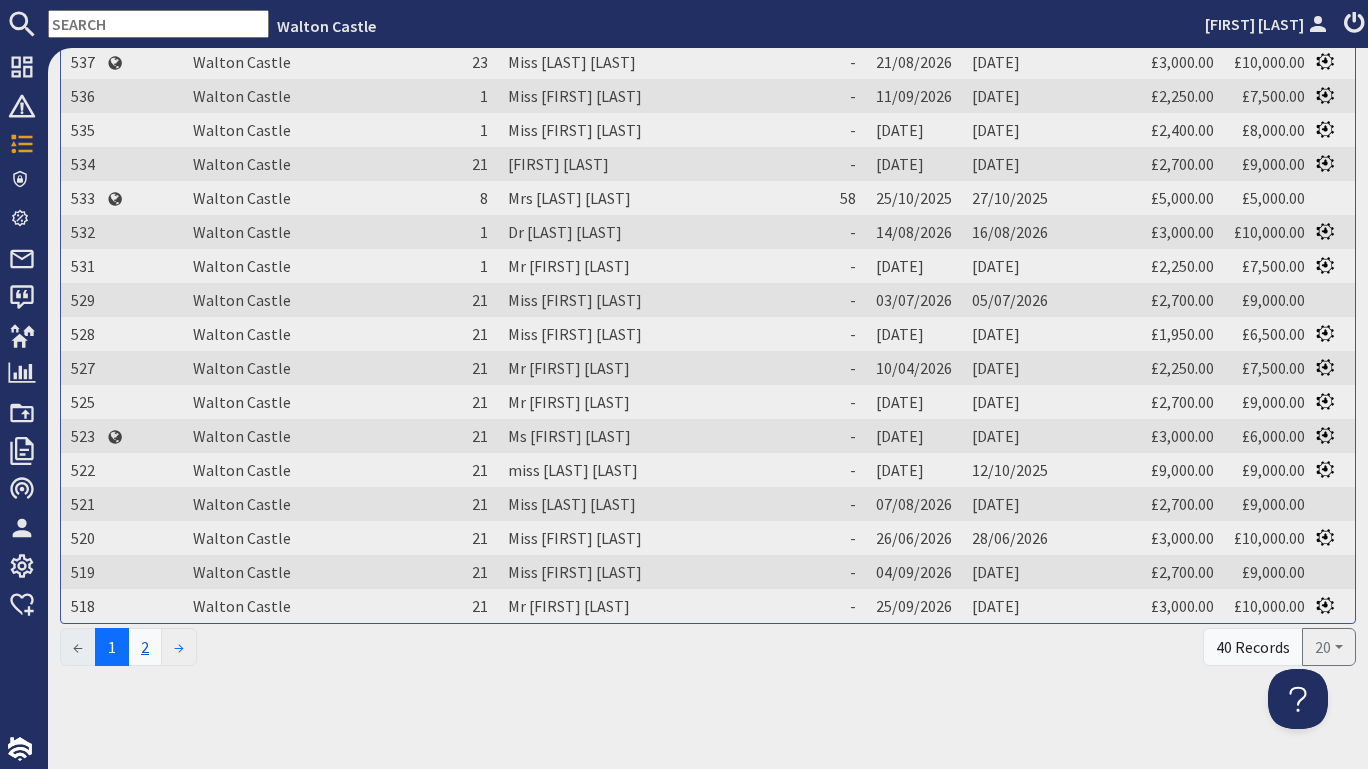 click on "2" at bounding box center (145, 647) 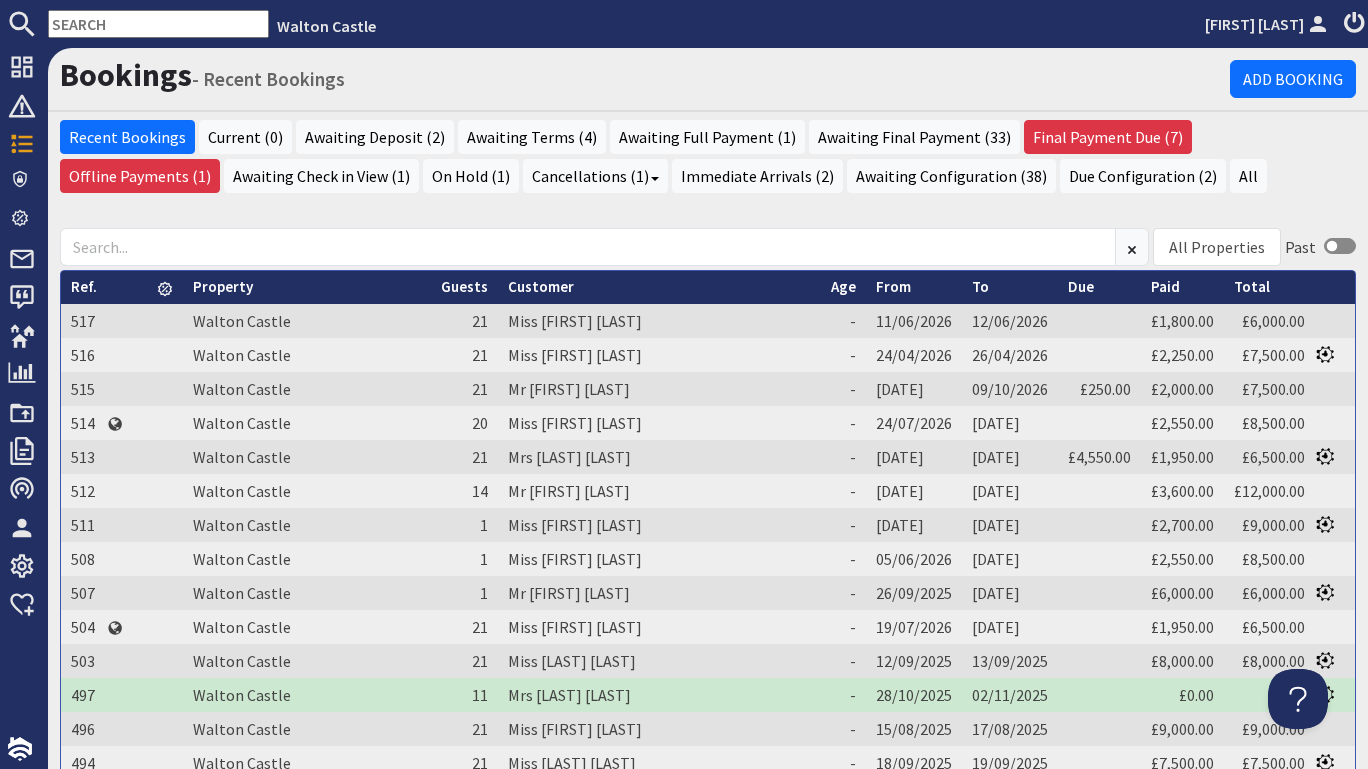 scroll, scrollTop: 0, scrollLeft: 0, axis: both 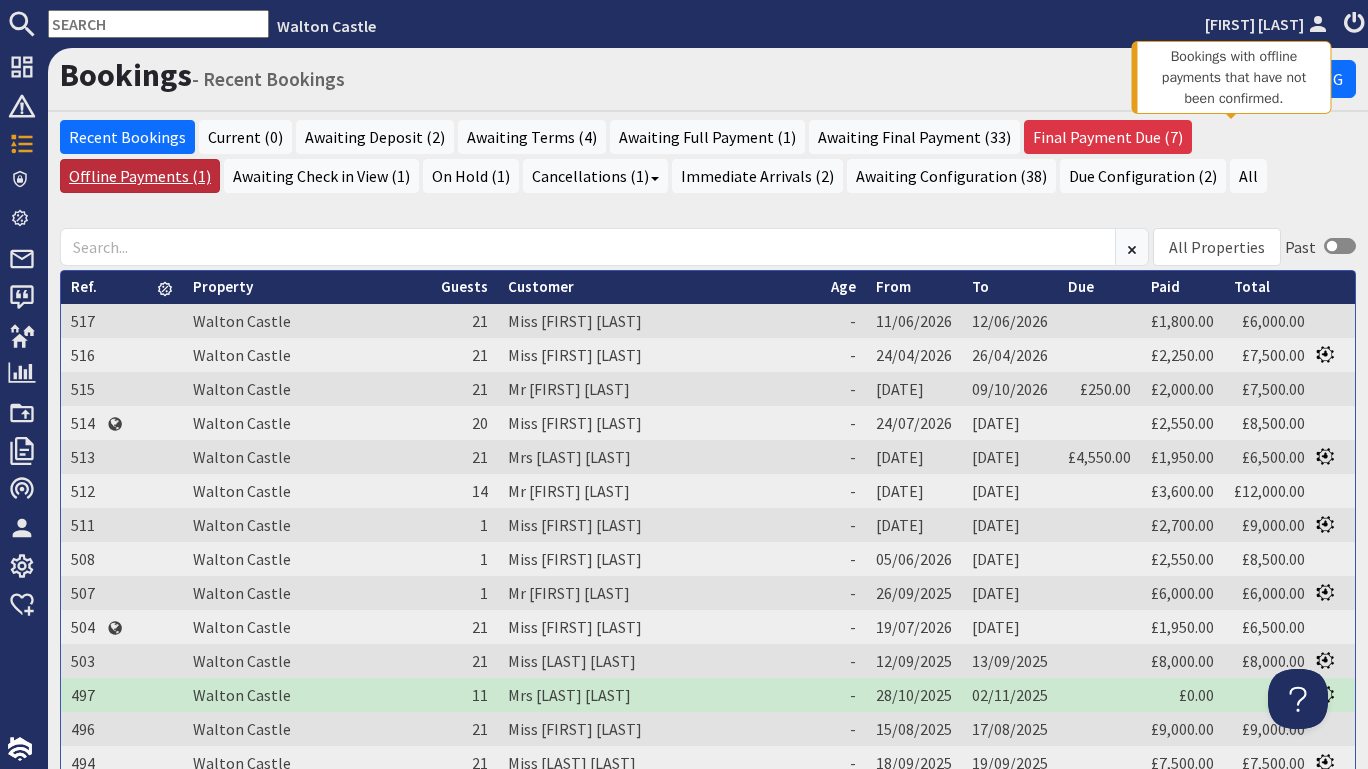 click on "Offline Payments (1)" at bounding box center [140, 176] 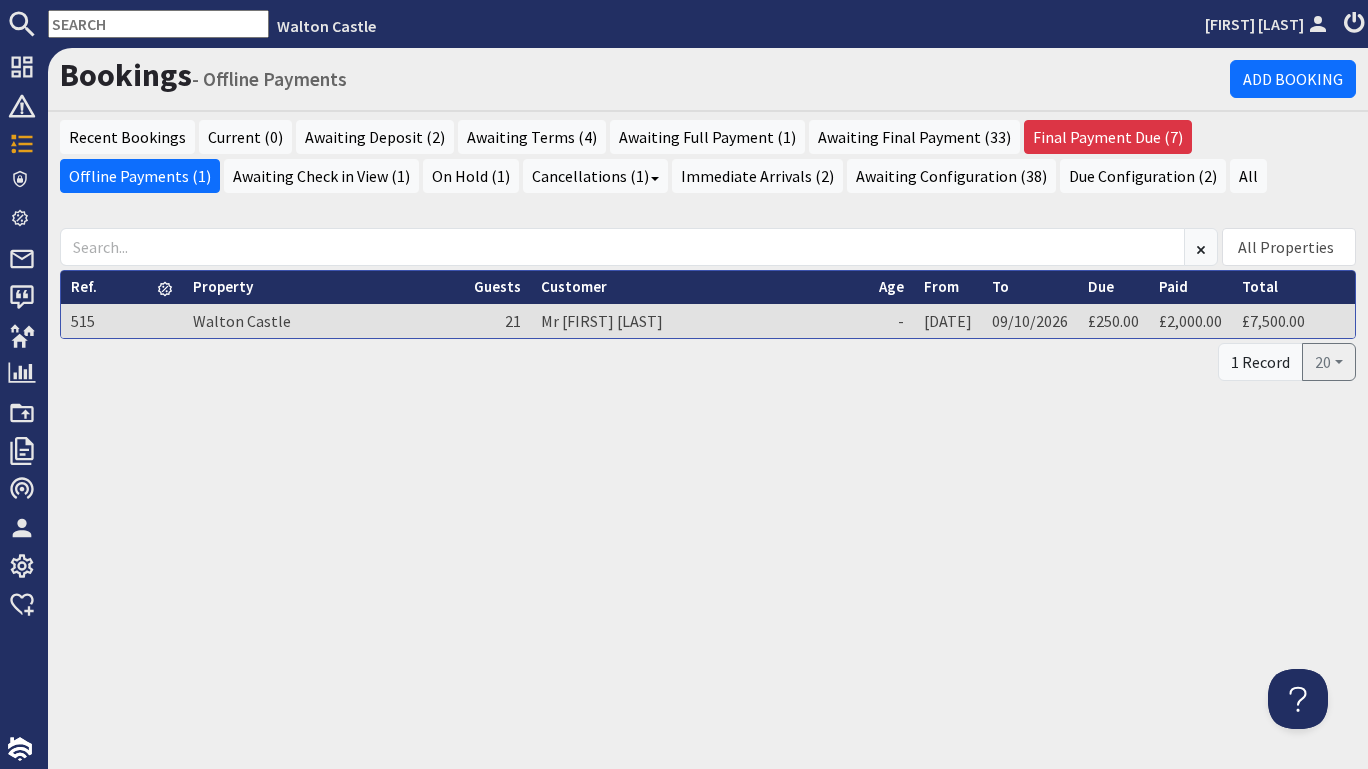 scroll, scrollTop: 0, scrollLeft: 0, axis: both 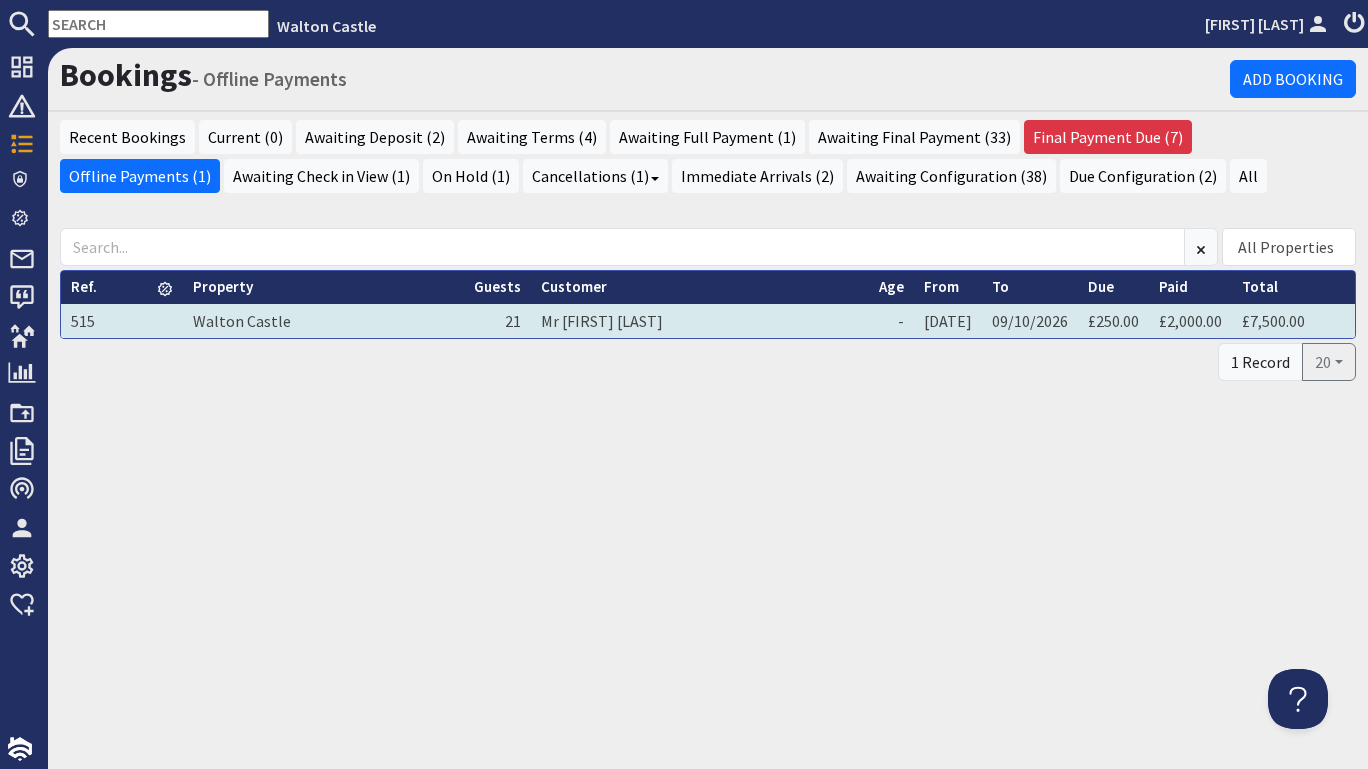 click on "Mr [FIRST] [LAST]" at bounding box center [700, 321] 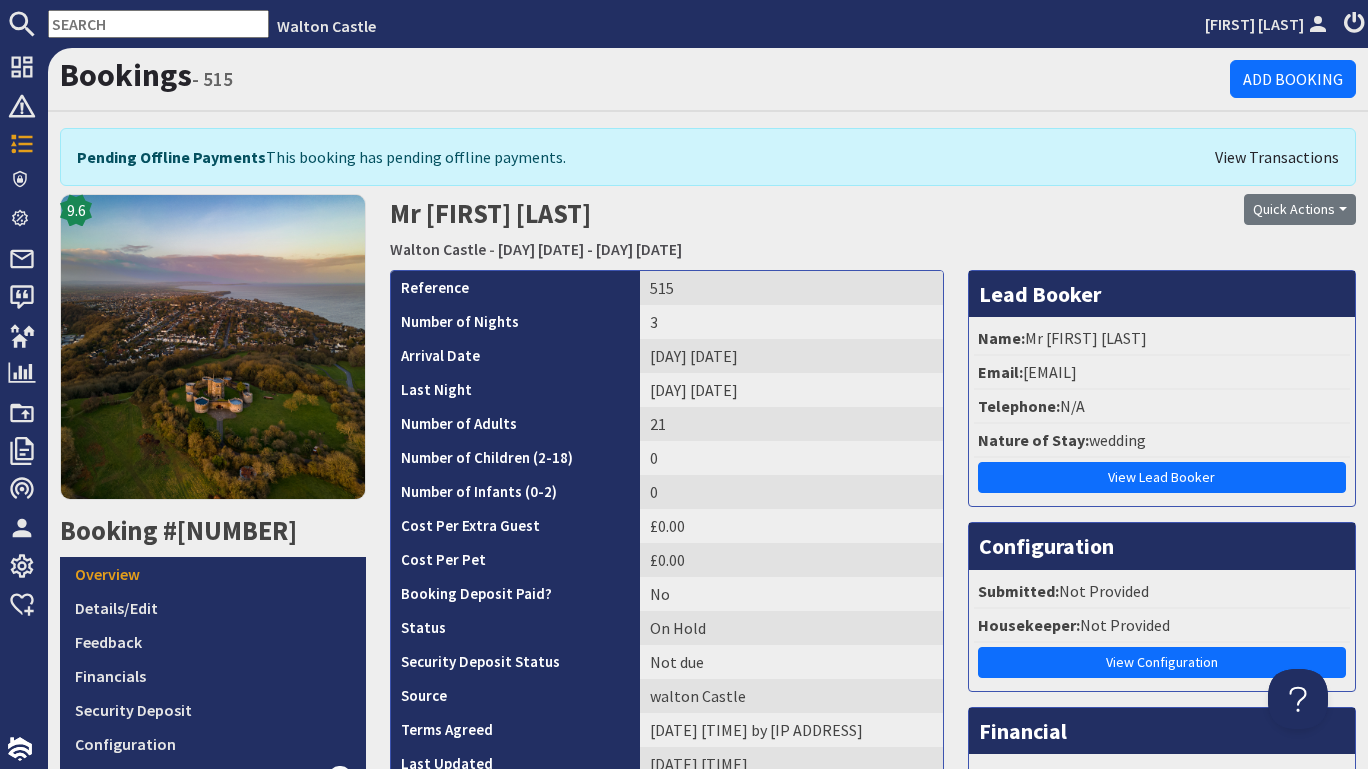 scroll, scrollTop: 0, scrollLeft: 0, axis: both 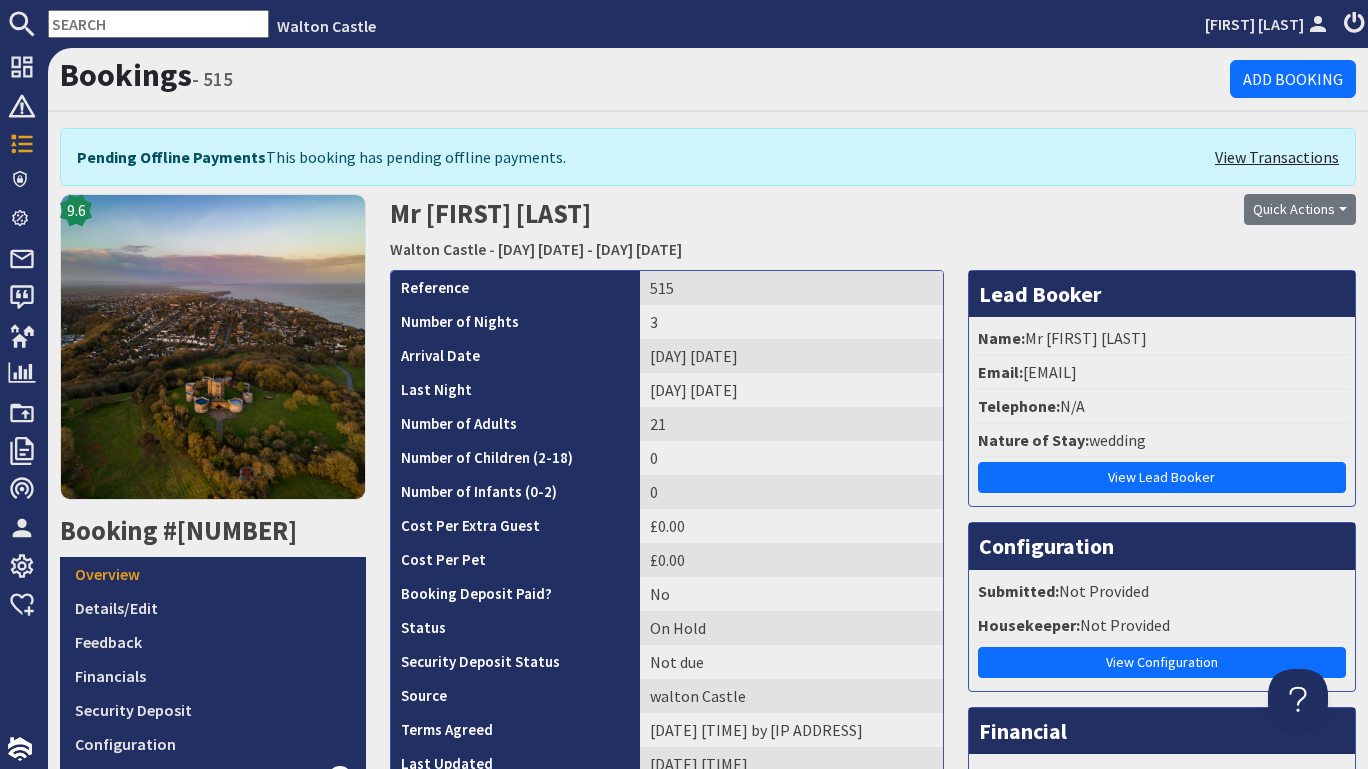 click on "View Transactions" at bounding box center [1277, 157] 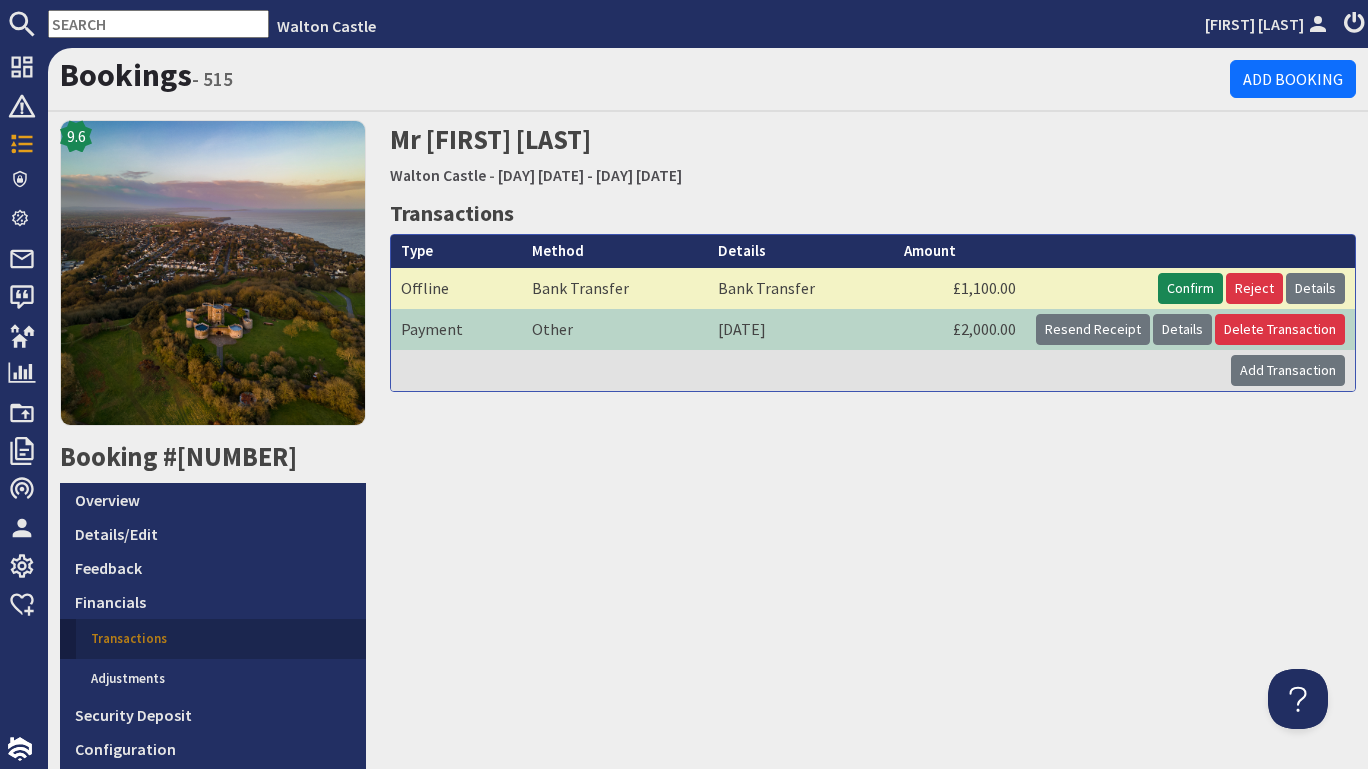 scroll, scrollTop: 0, scrollLeft: 0, axis: both 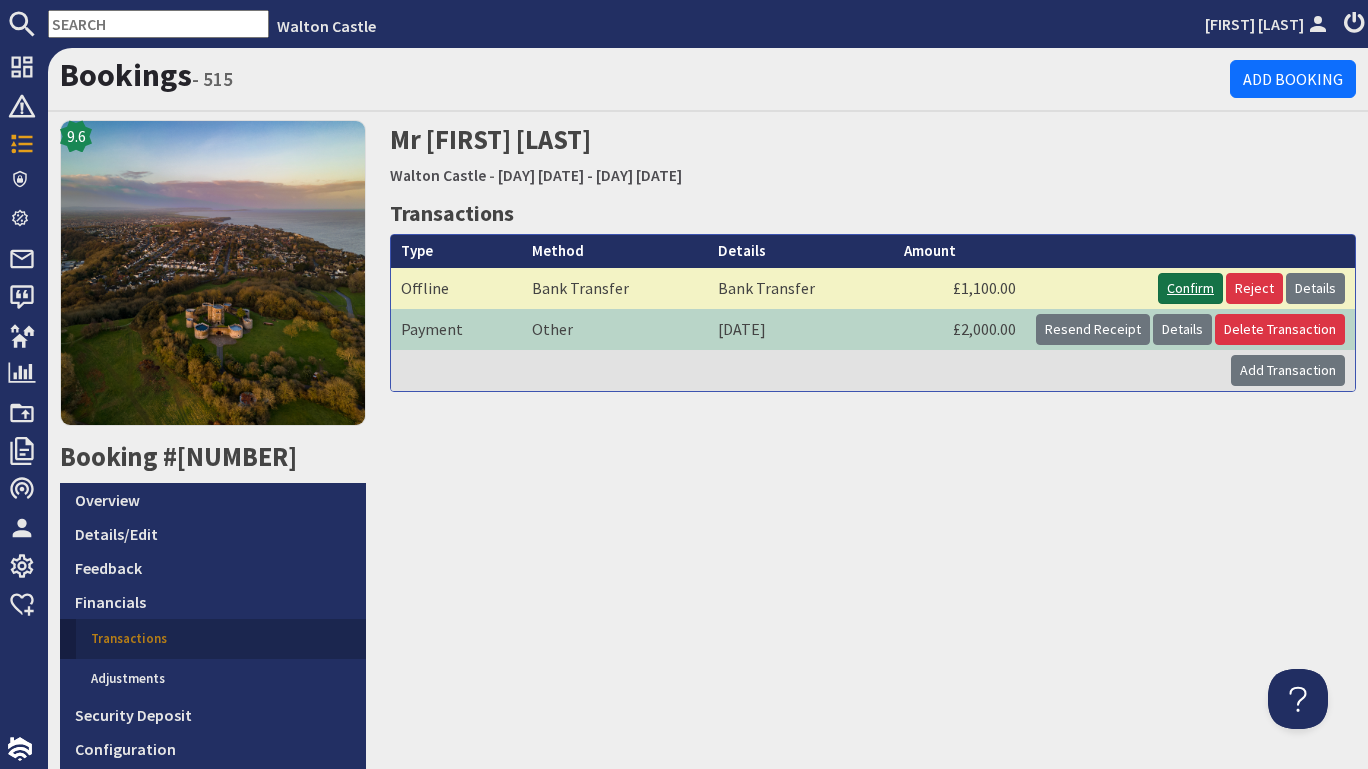 click on "Confirm" at bounding box center [1190, 288] 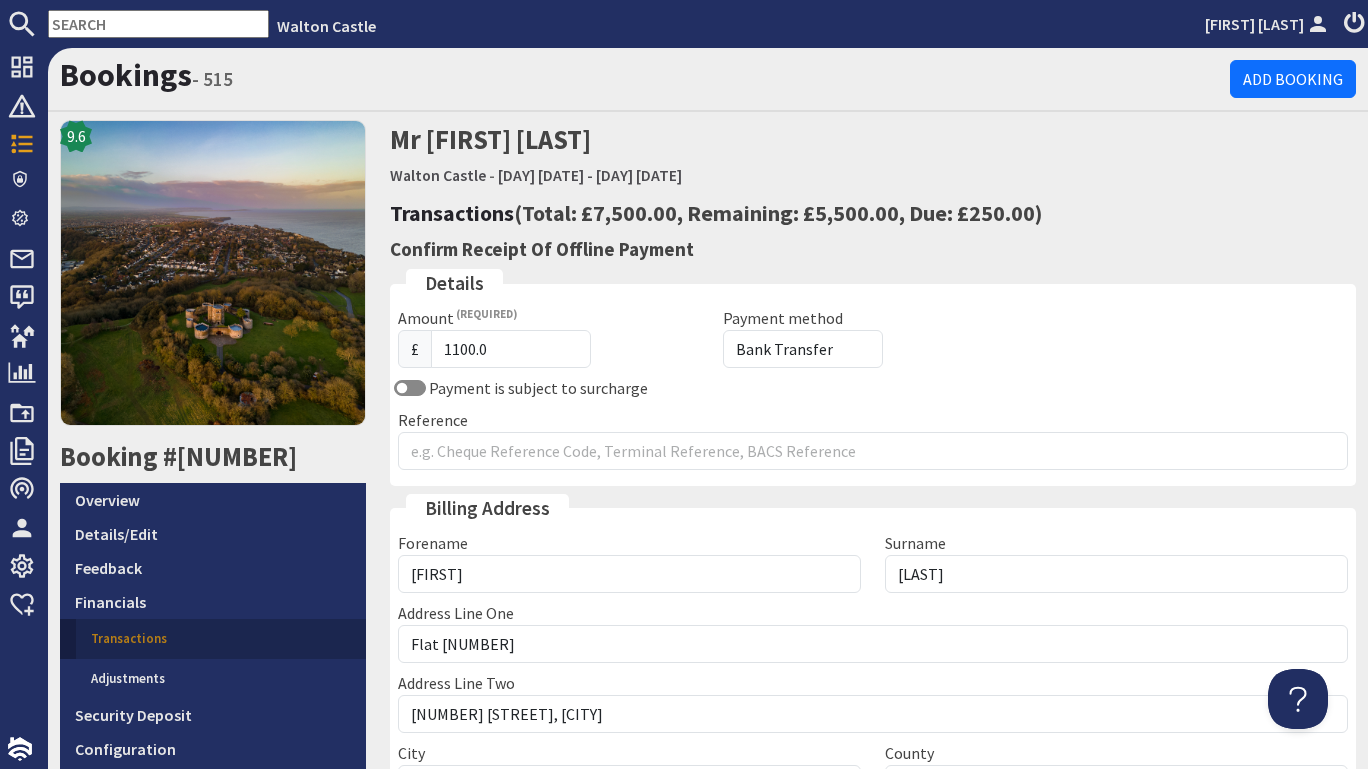 scroll, scrollTop: 0, scrollLeft: 0, axis: both 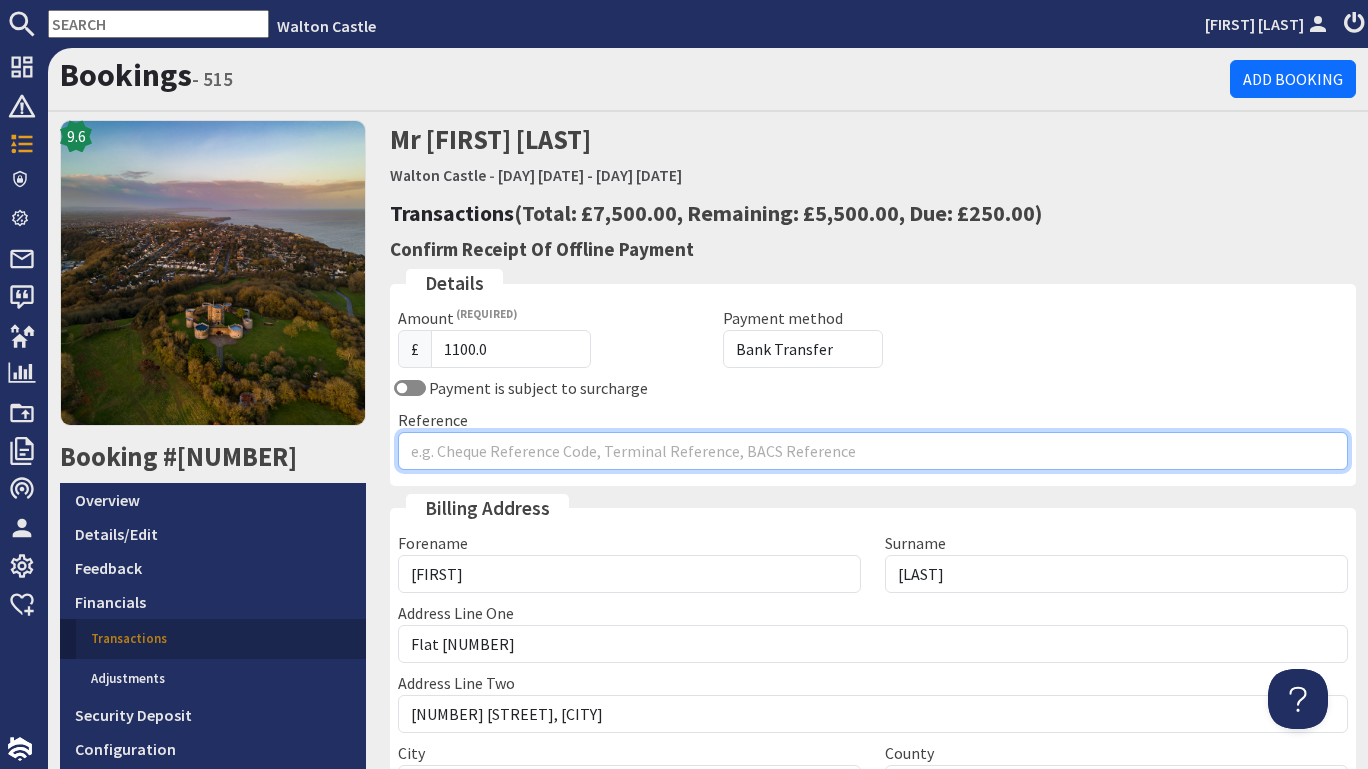click on "Reference" at bounding box center (873, 451) 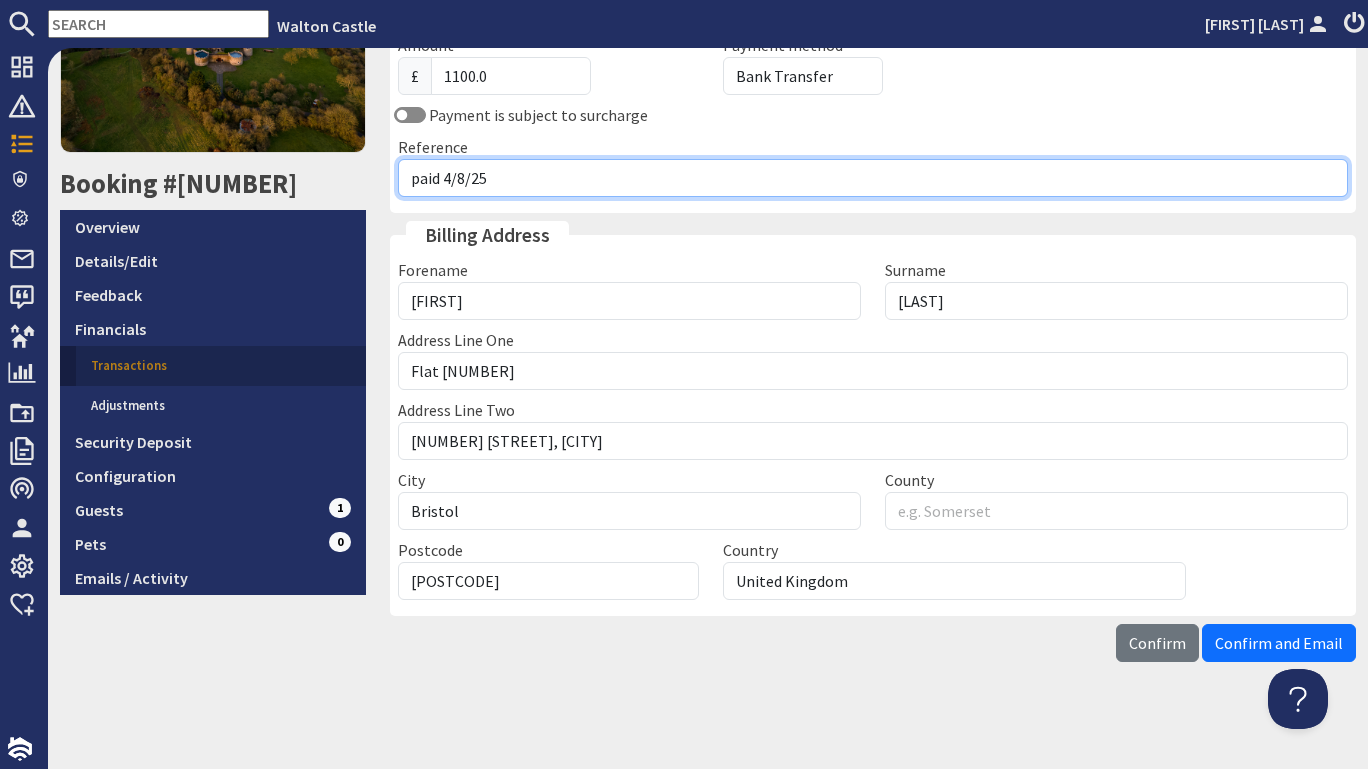 scroll, scrollTop: 272, scrollLeft: 0, axis: vertical 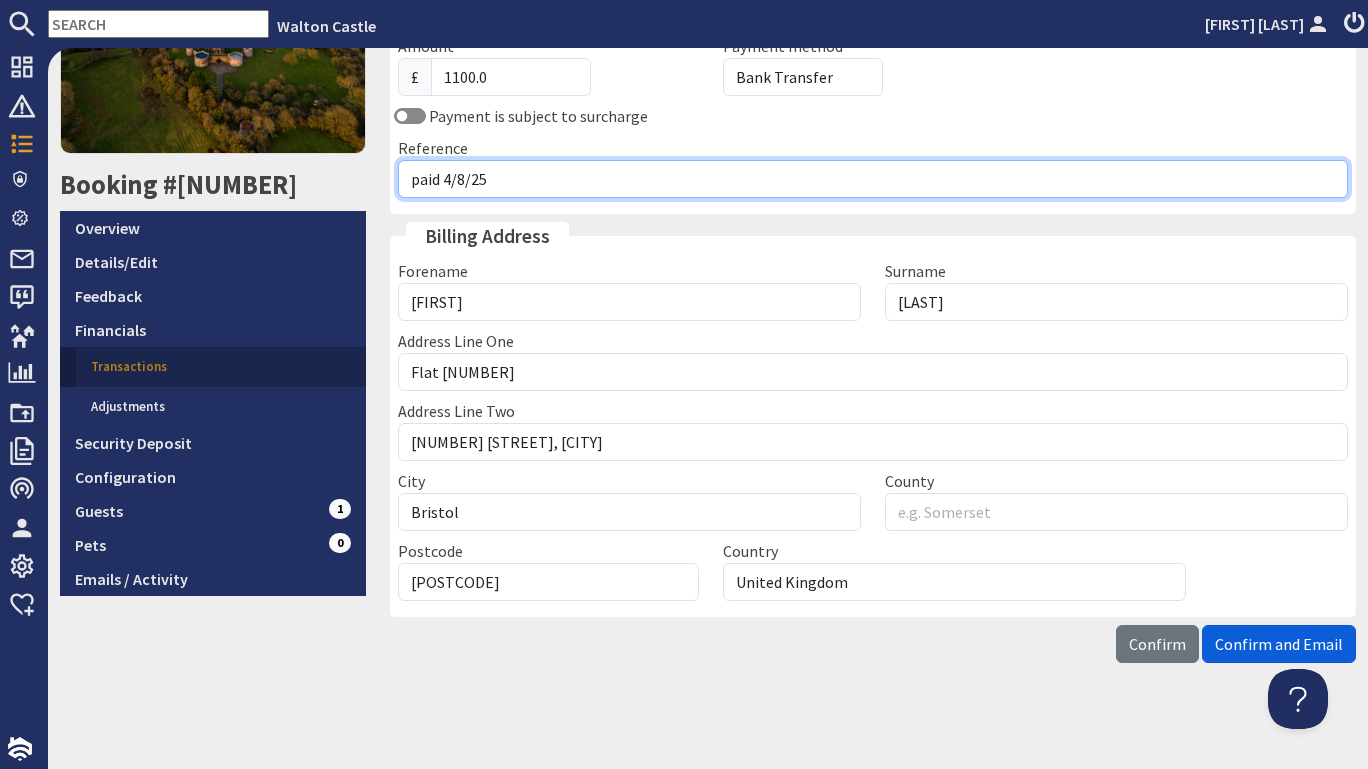 type on "paid 4/8/25" 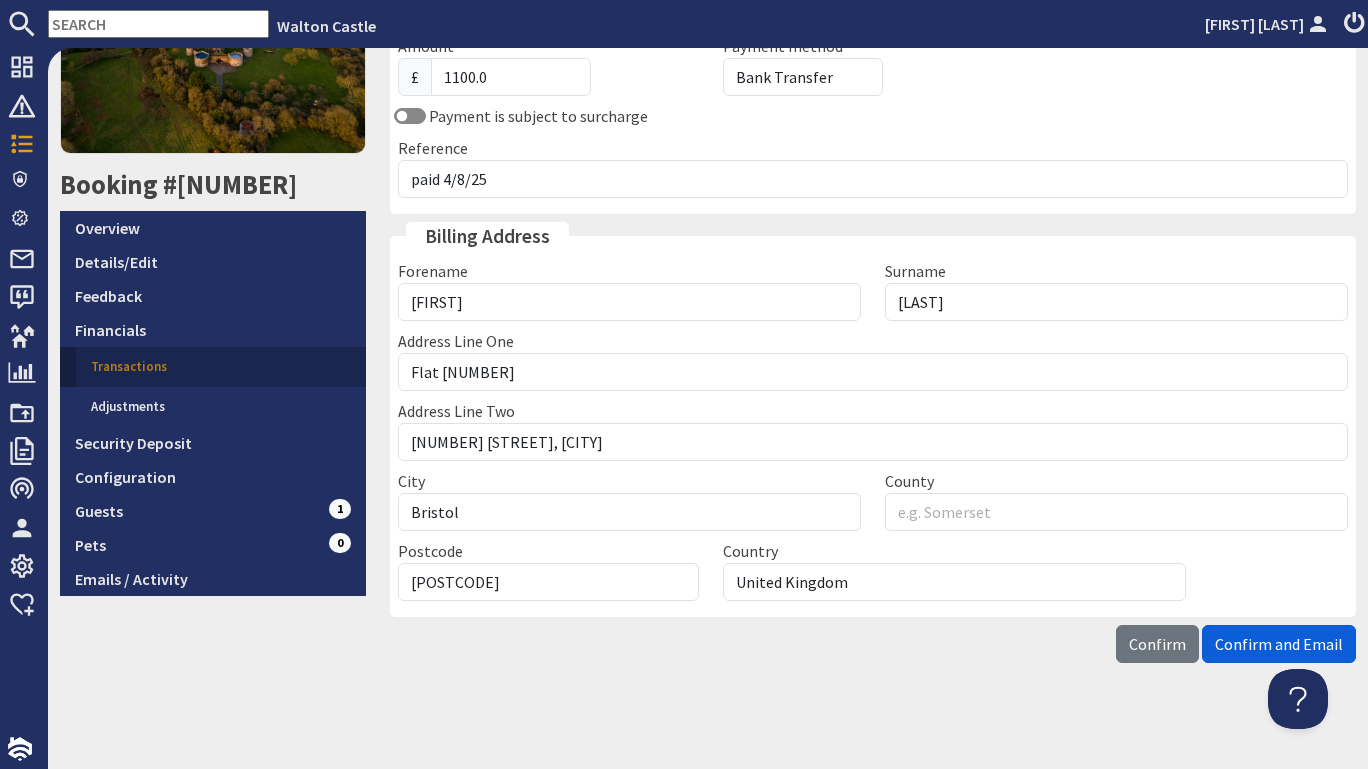 click on "Confirm and Email" at bounding box center (1279, 644) 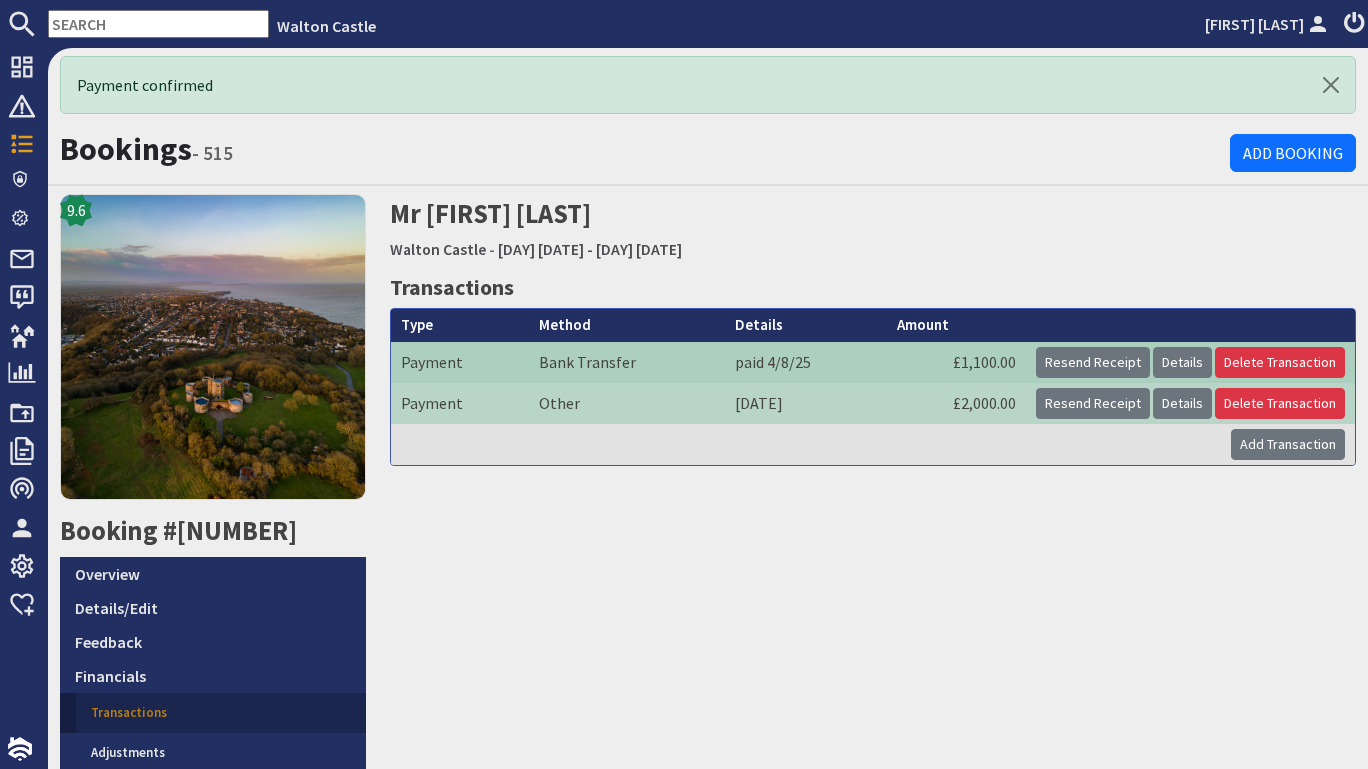 scroll, scrollTop: 0, scrollLeft: 0, axis: both 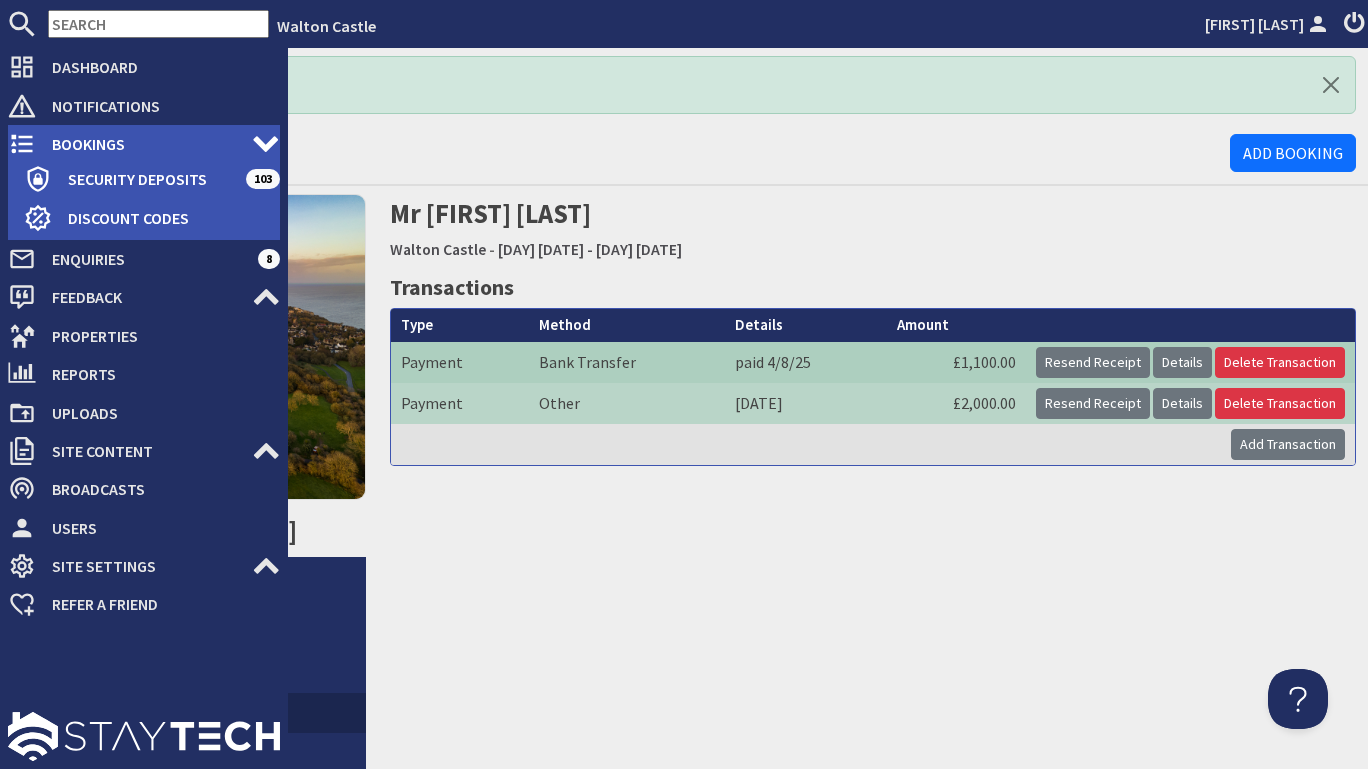 click 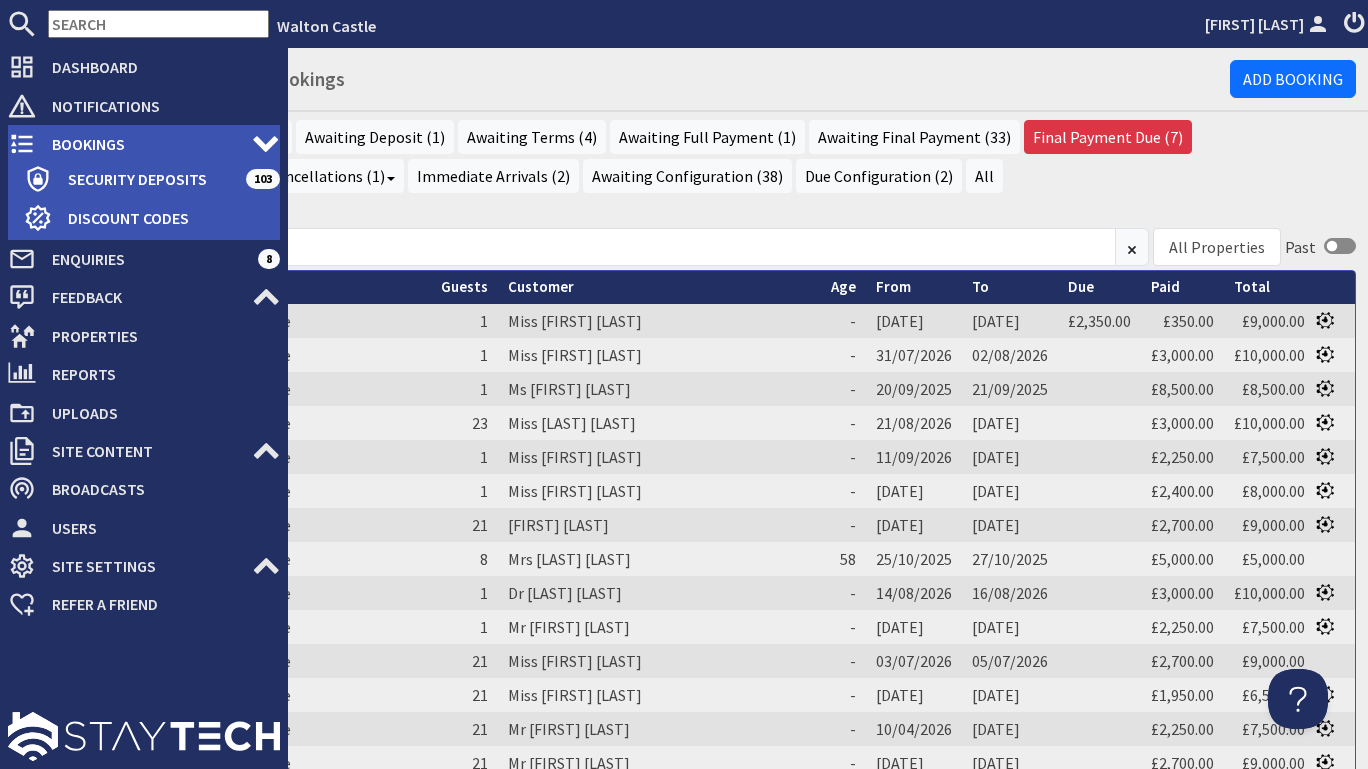scroll, scrollTop: 0, scrollLeft: 0, axis: both 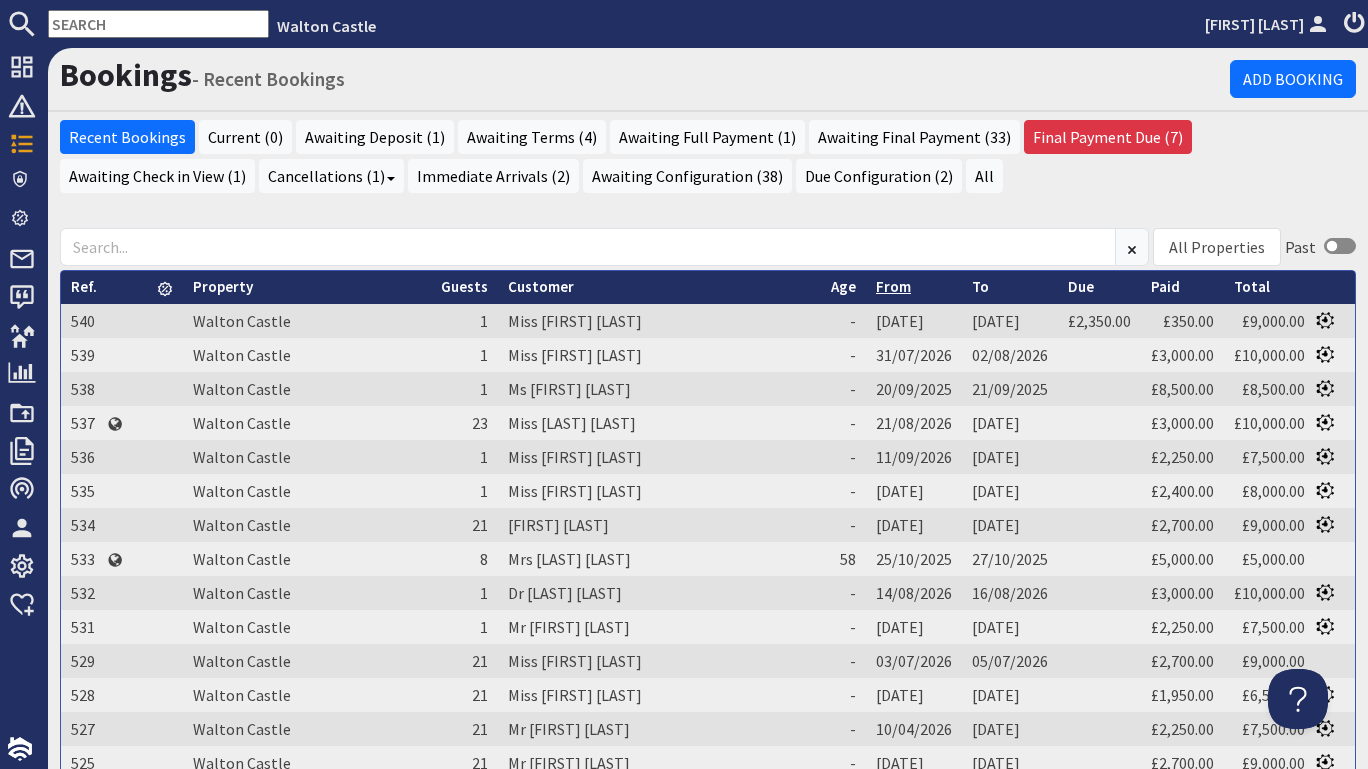 click on "From" at bounding box center (893, 286) 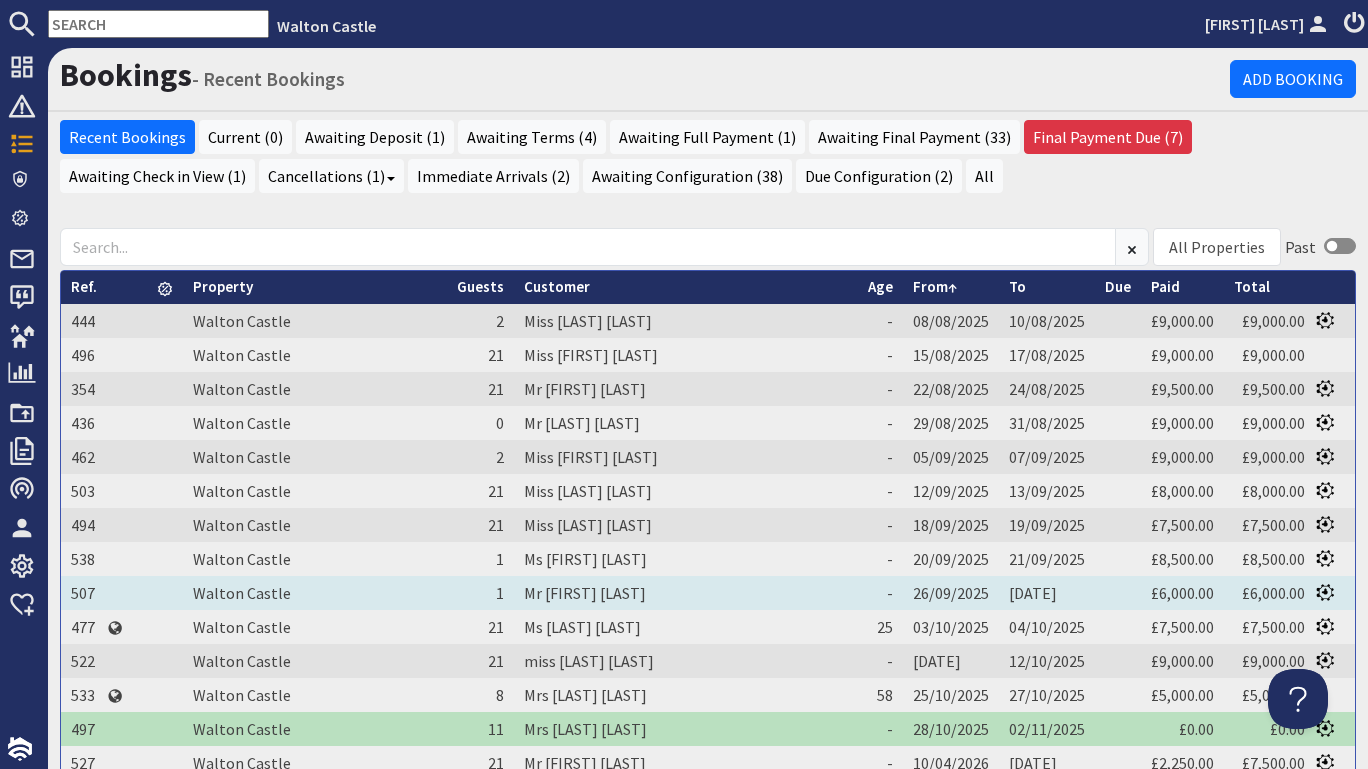 scroll, scrollTop: 0, scrollLeft: 0, axis: both 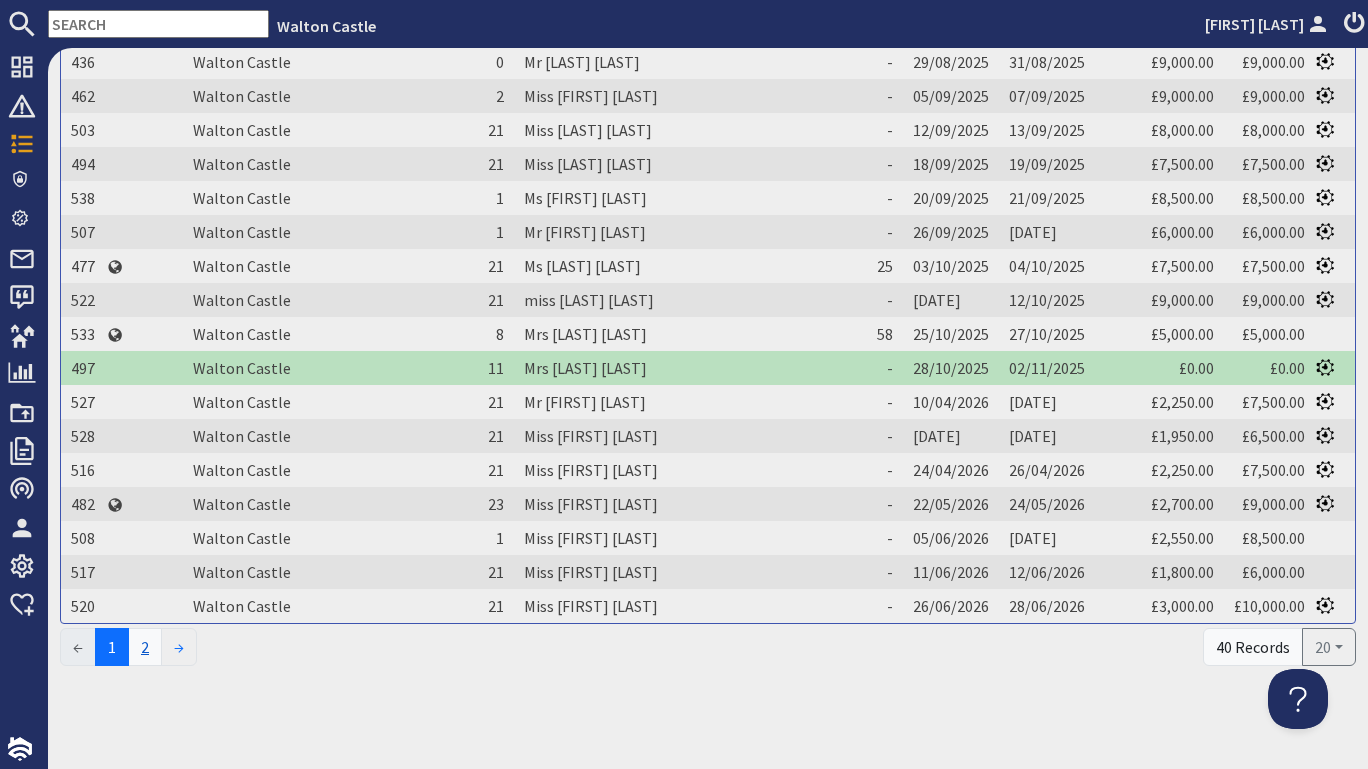 click on "2" at bounding box center (145, 647) 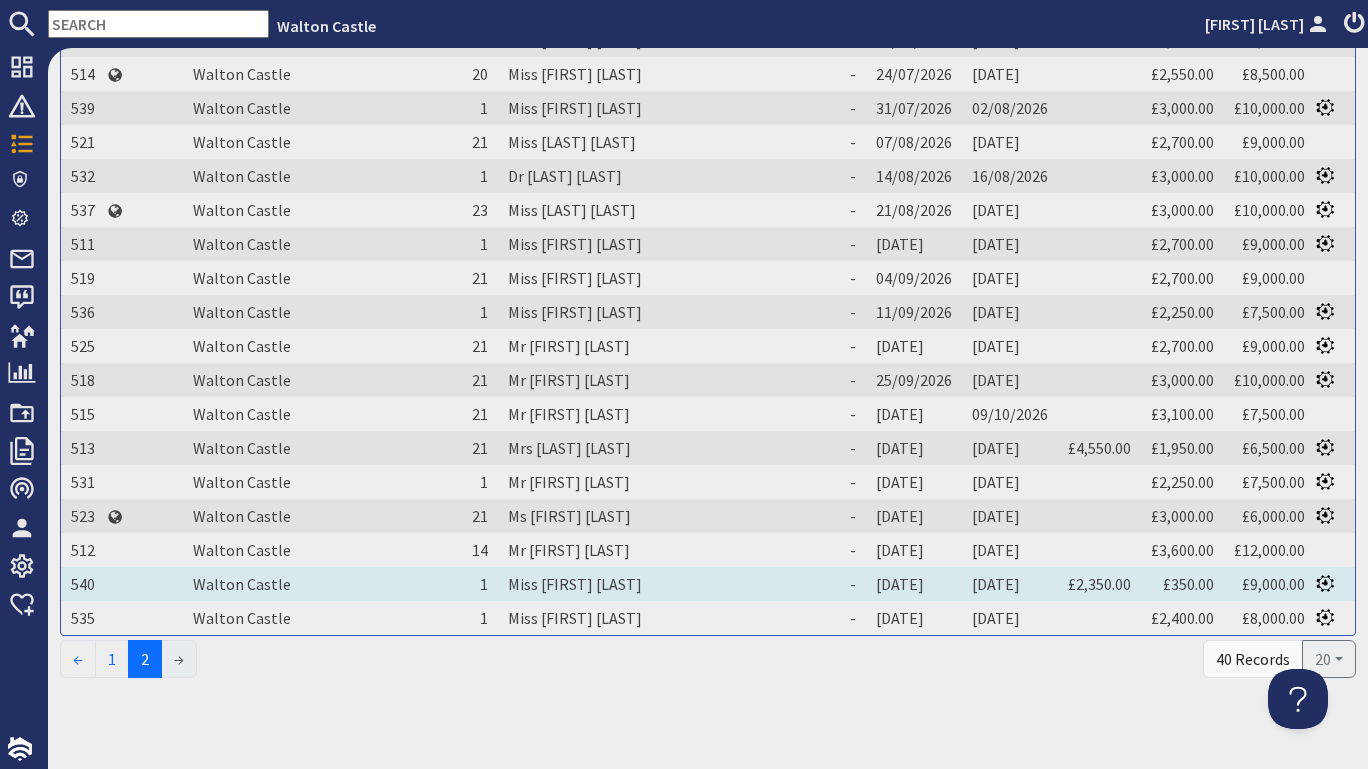 scroll, scrollTop: 341, scrollLeft: 0, axis: vertical 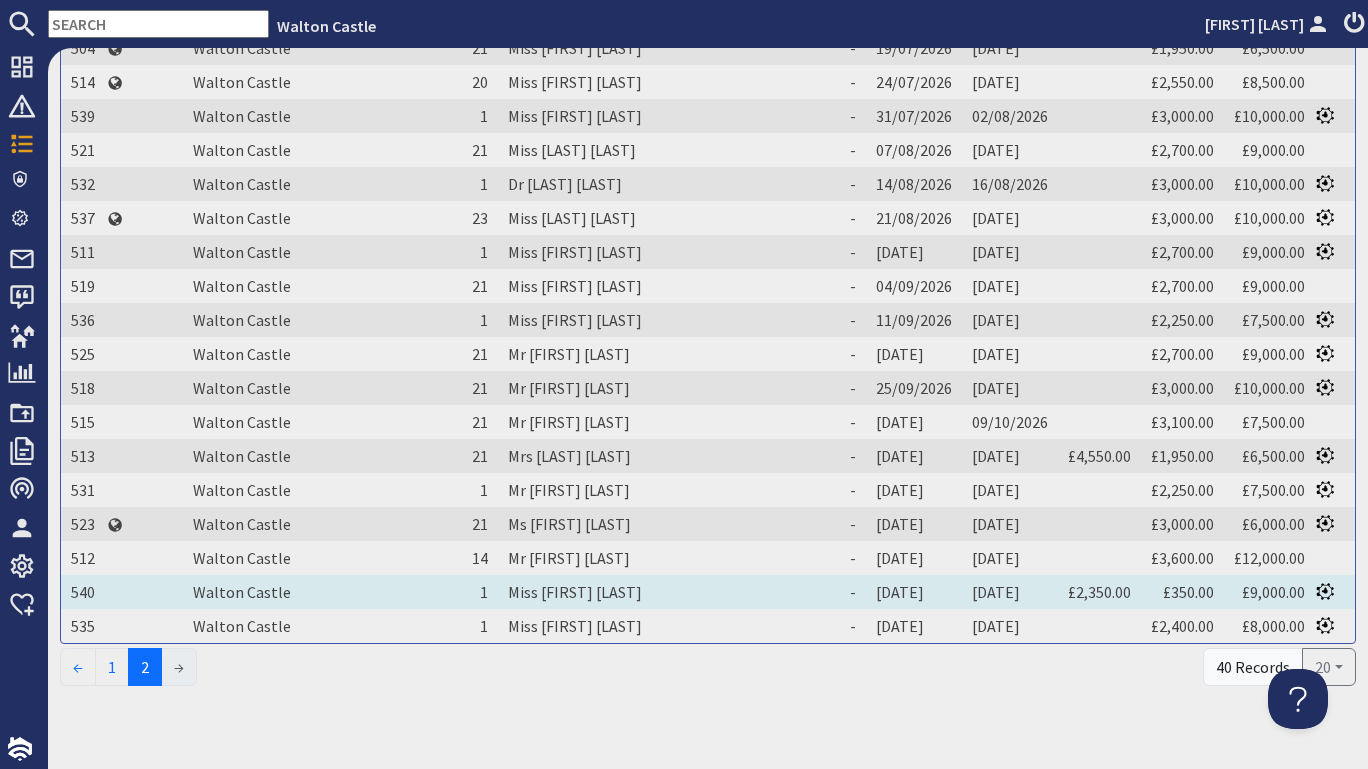 click on "Miss [FIRST] [LAST]" at bounding box center [659, 592] 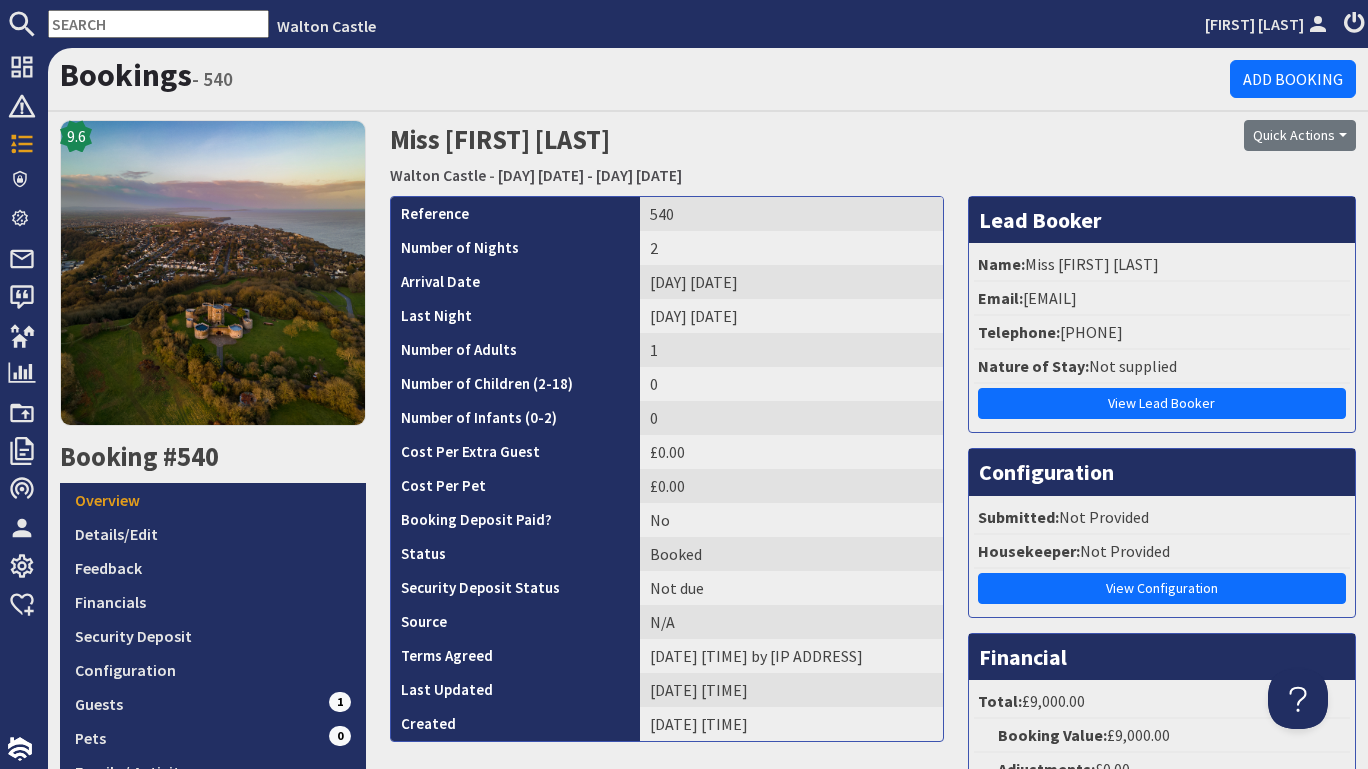 scroll, scrollTop: 0, scrollLeft: 0, axis: both 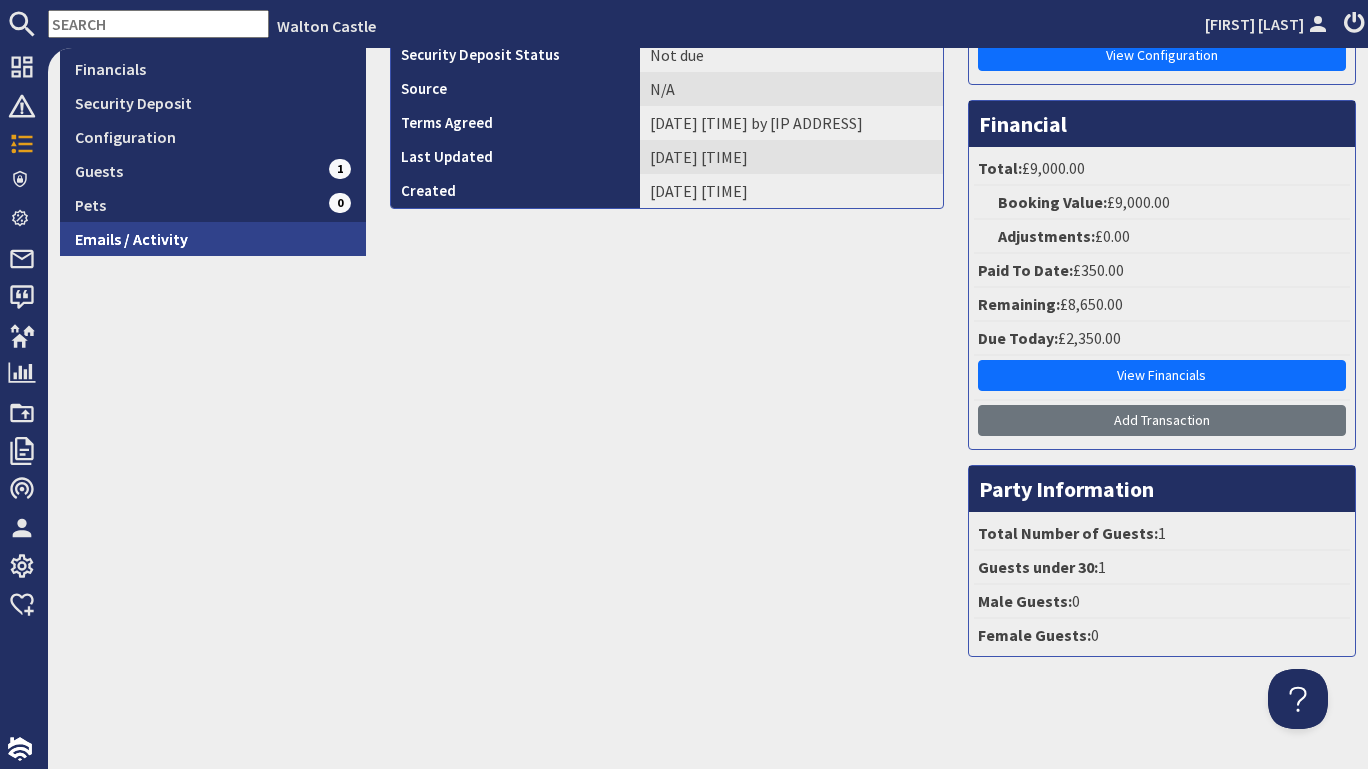click on "Emails / Activity" at bounding box center [213, 239] 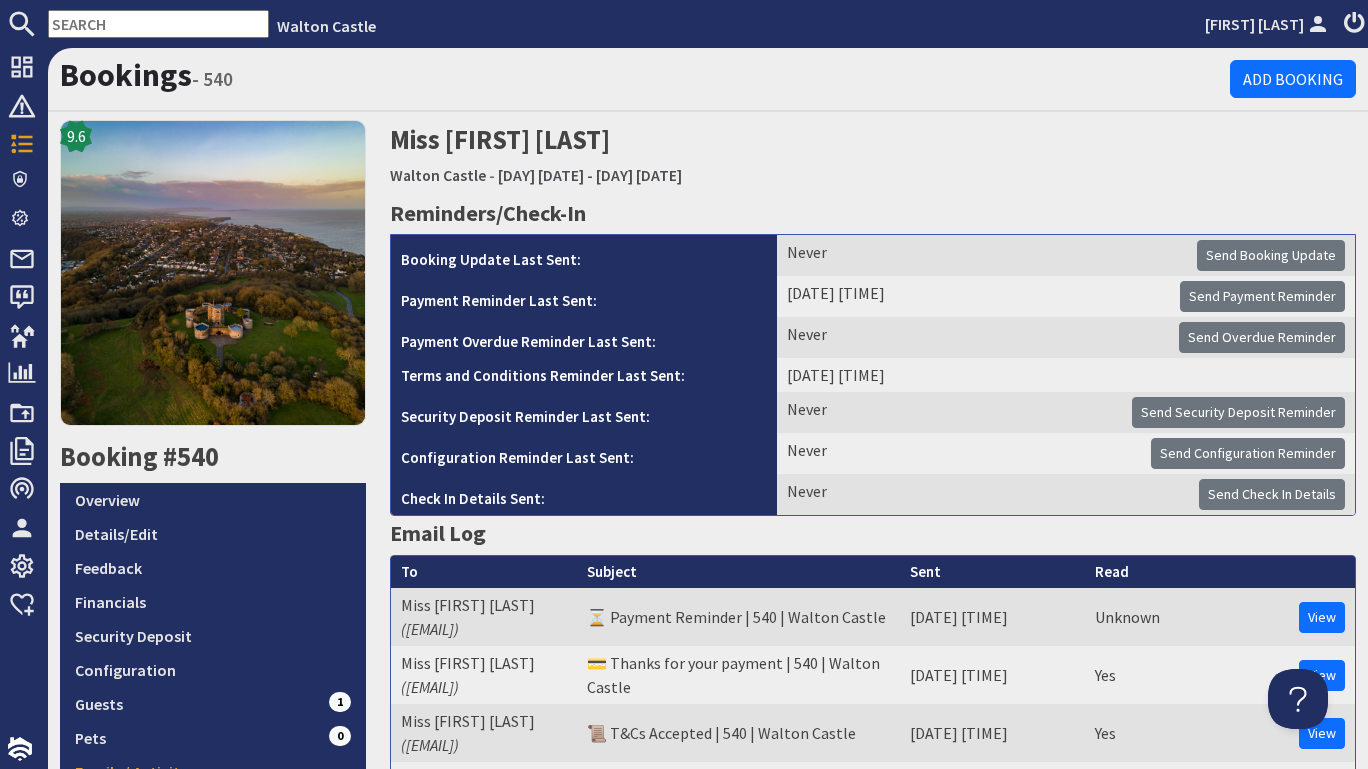 scroll, scrollTop: 0, scrollLeft: 0, axis: both 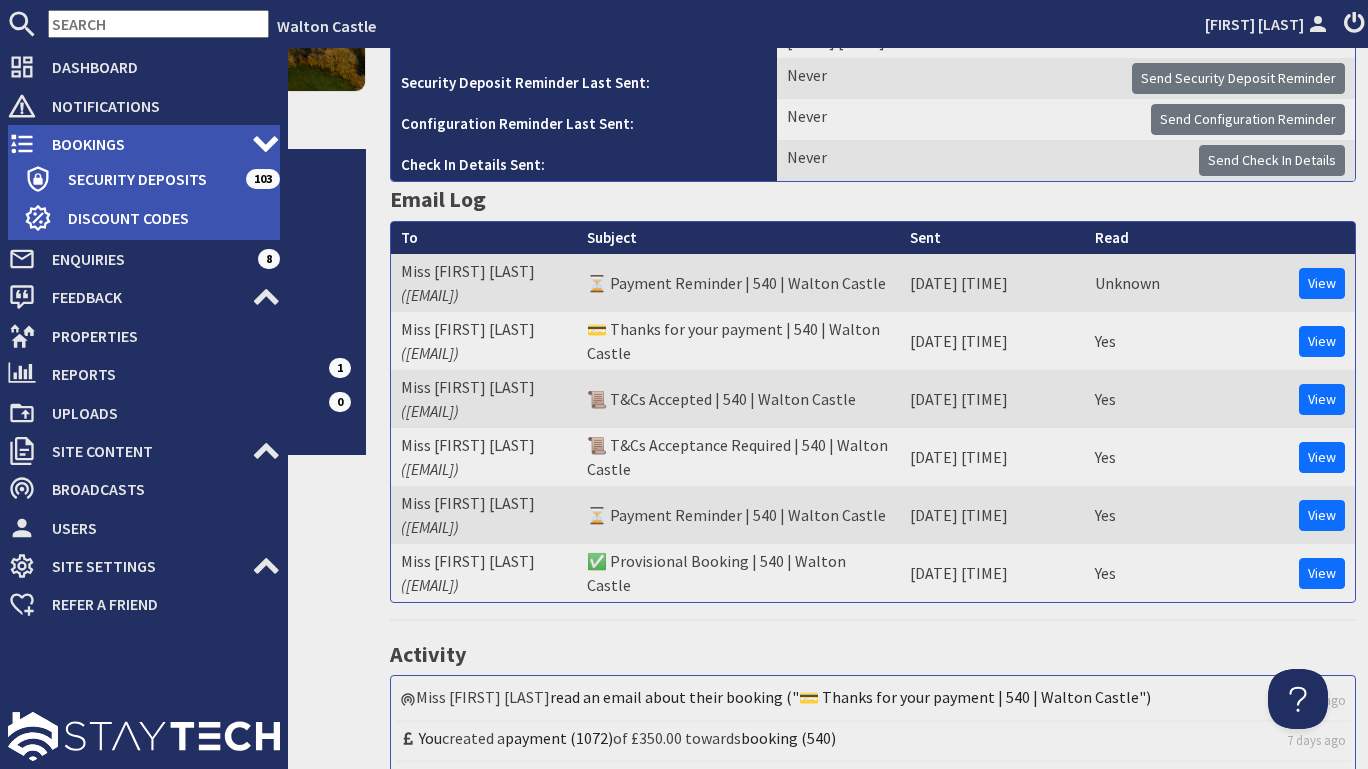 click on "Bookings" at bounding box center [144, 144] 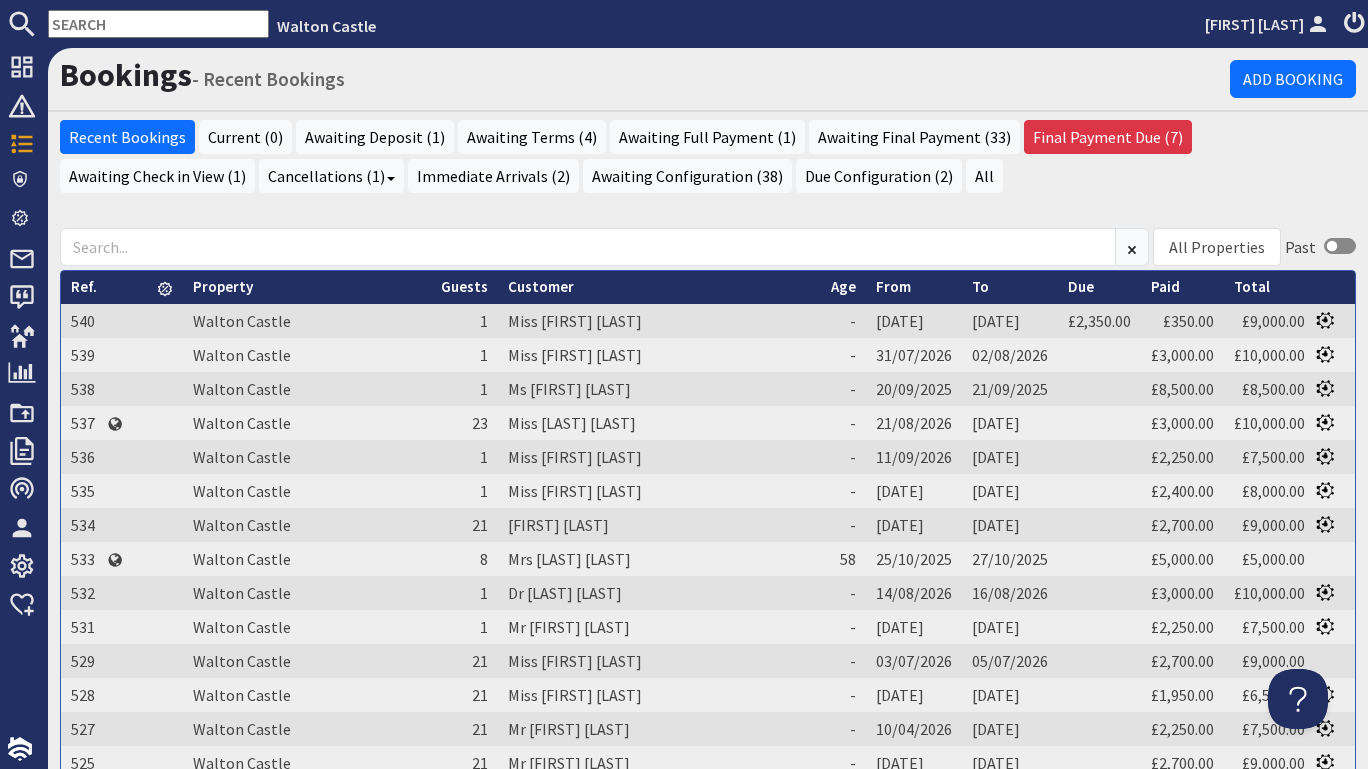 scroll, scrollTop: 0, scrollLeft: 0, axis: both 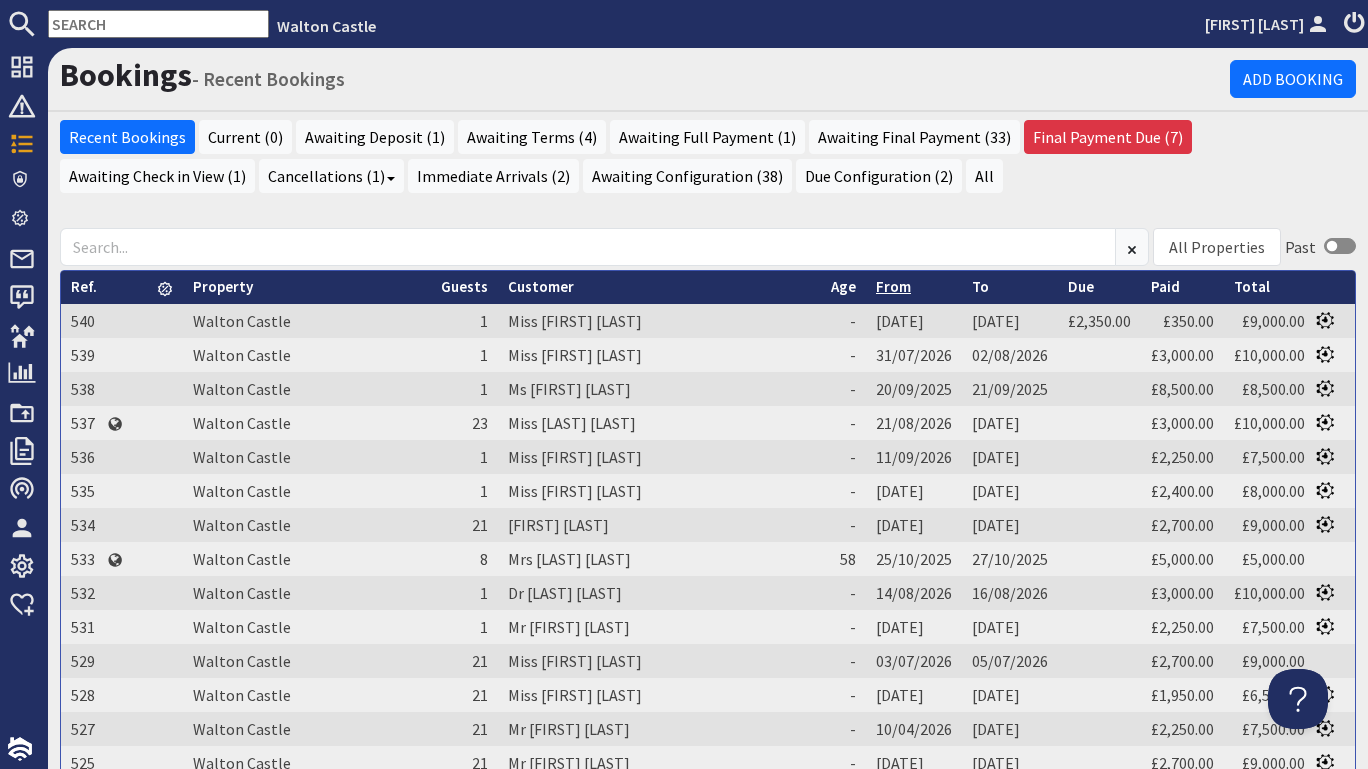 click on "From" at bounding box center [893, 286] 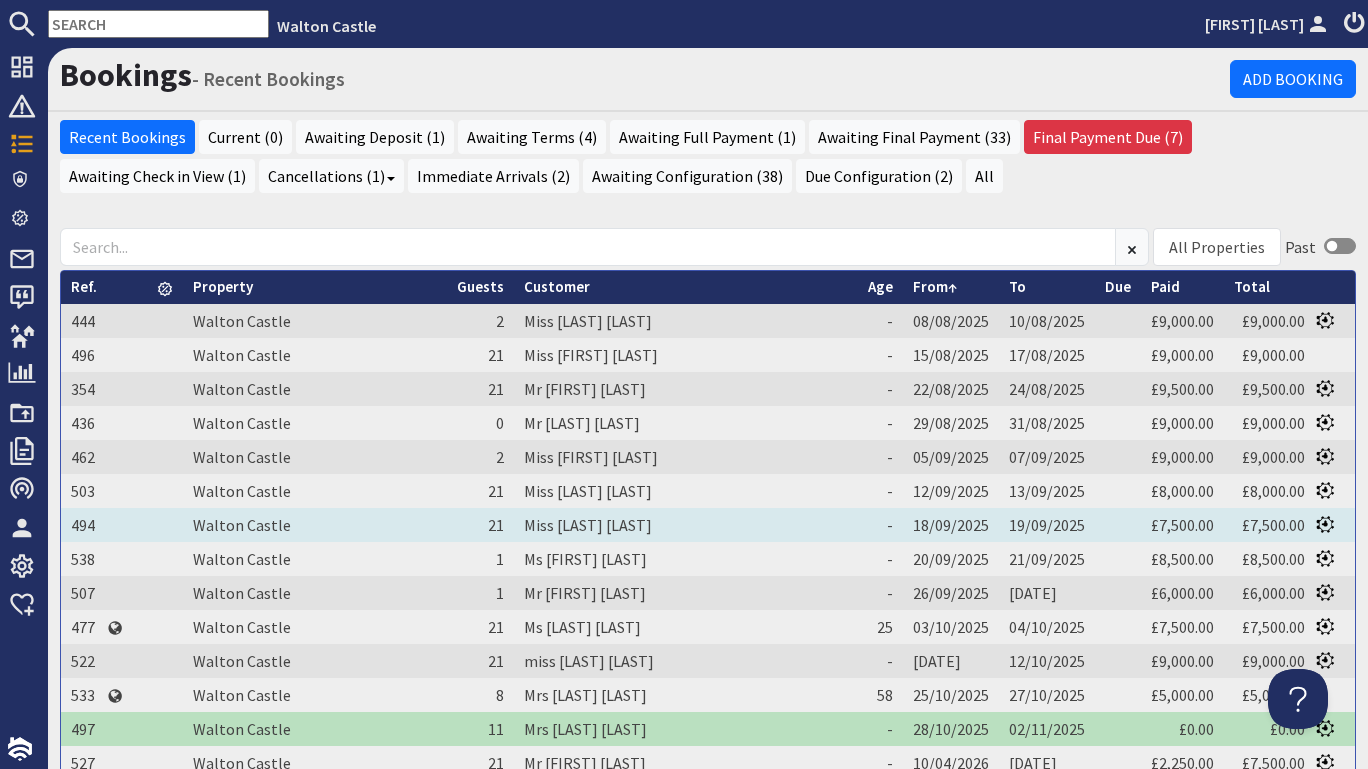 scroll, scrollTop: 0, scrollLeft: 0, axis: both 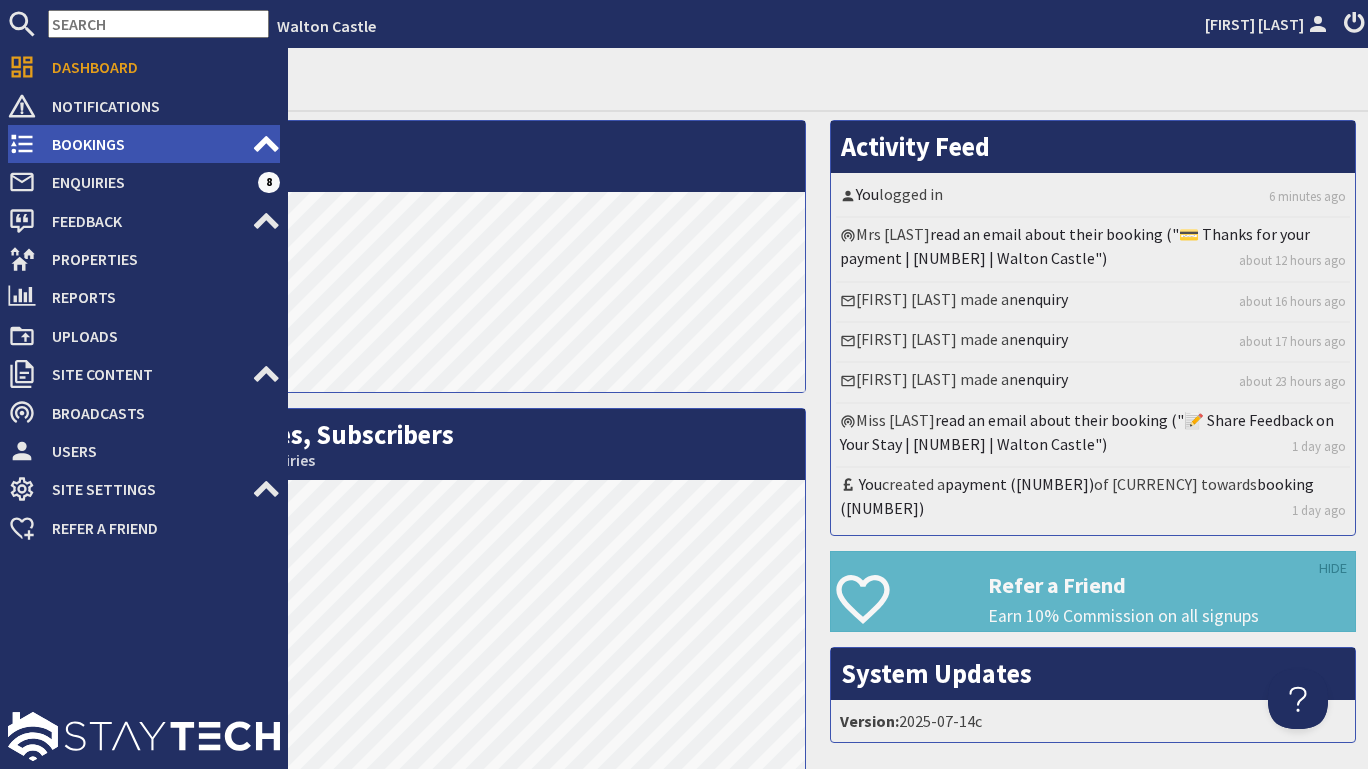 click on "Bookings" at bounding box center (144, 144) 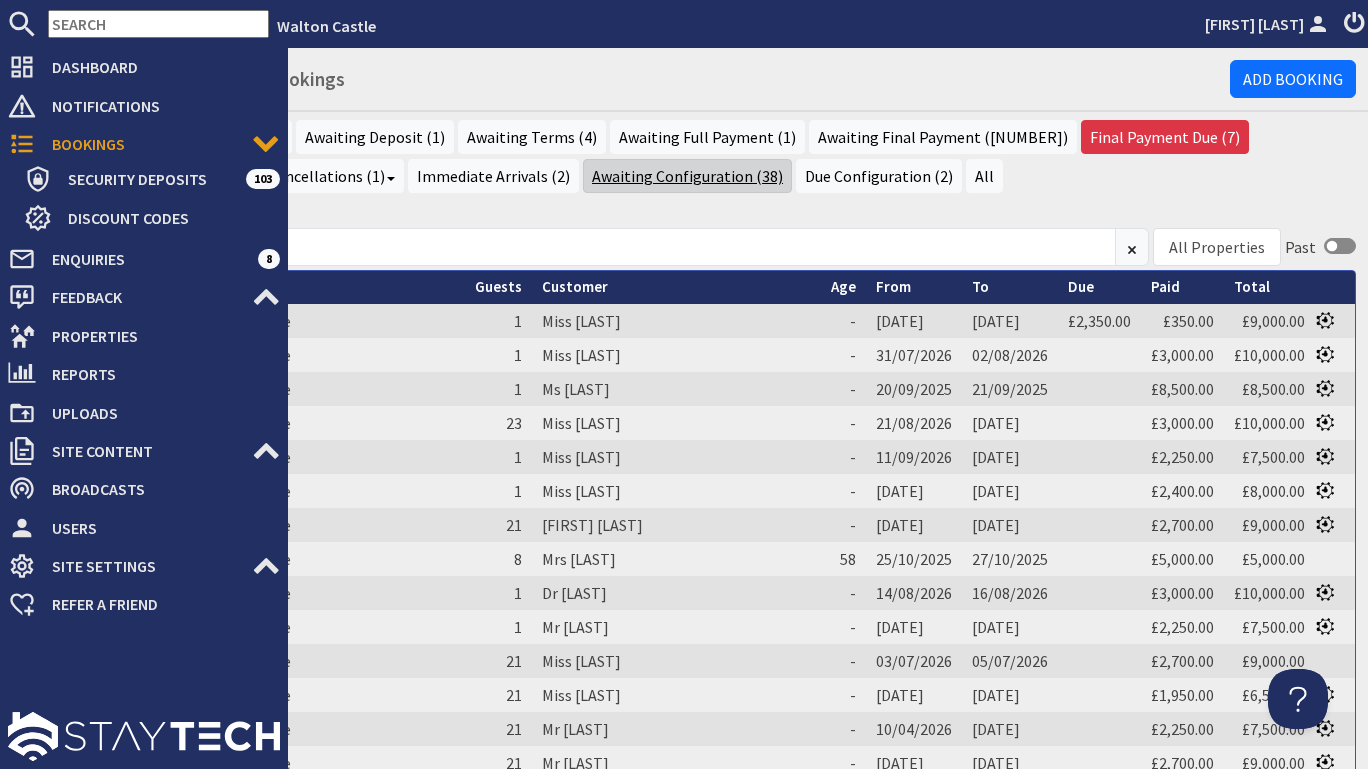 scroll, scrollTop: 0, scrollLeft: 0, axis: both 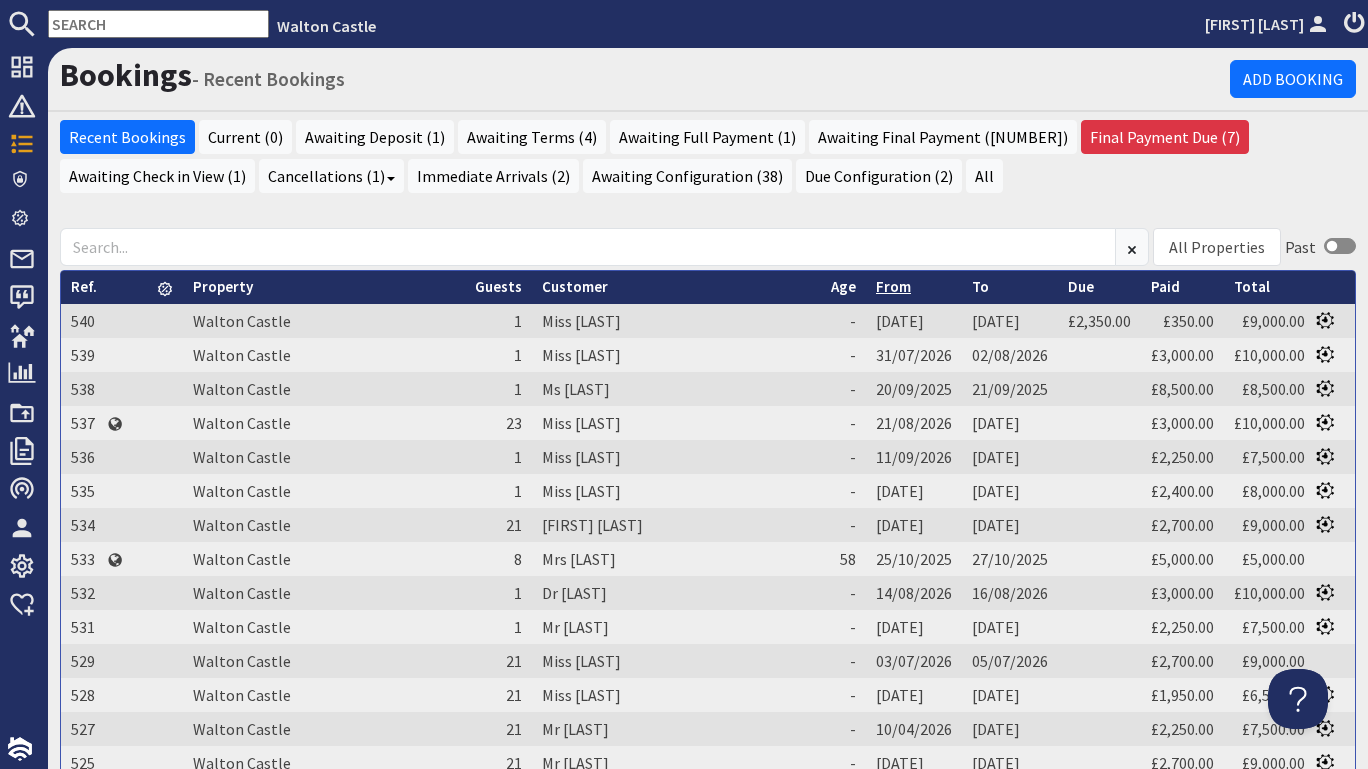 click on "From" at bounding box center [893, 286] 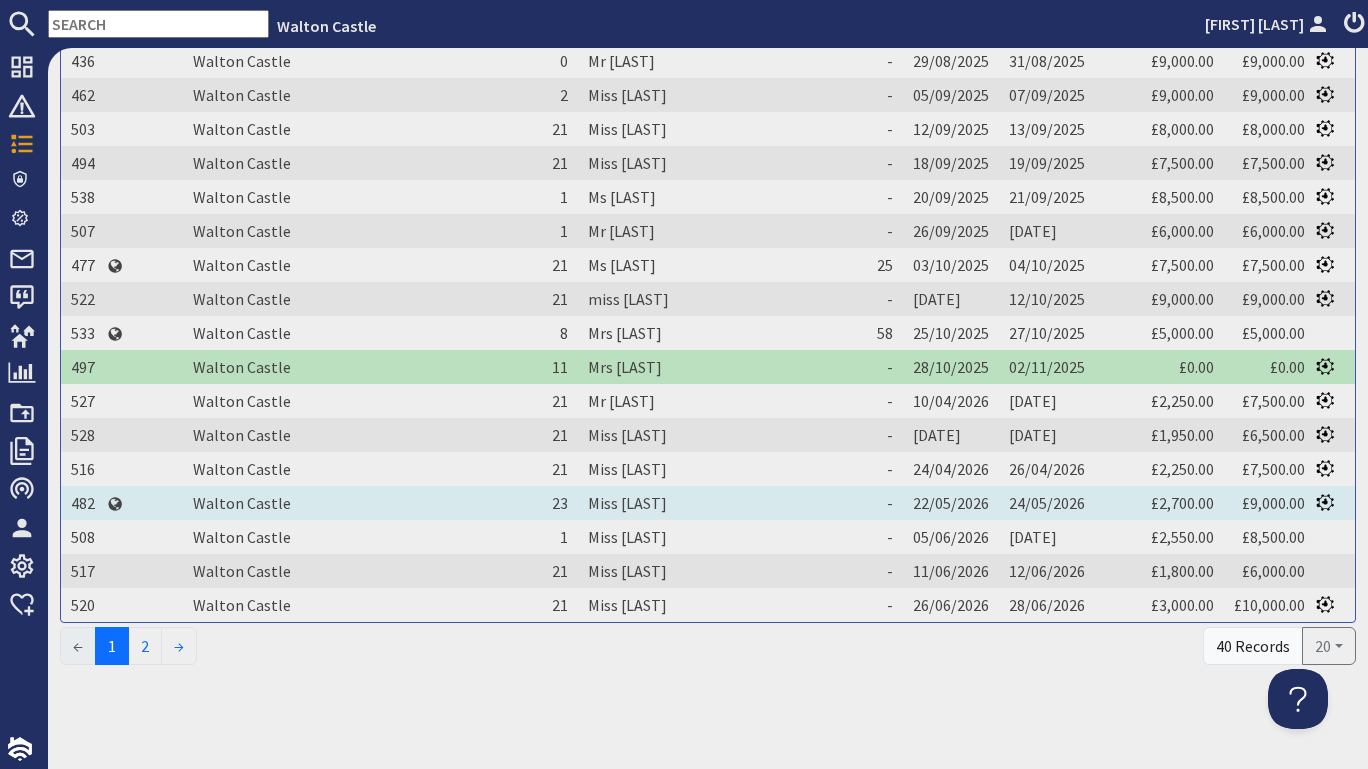 scroll, scrollTop: 361, scrollLeft: 0, axis: vertical 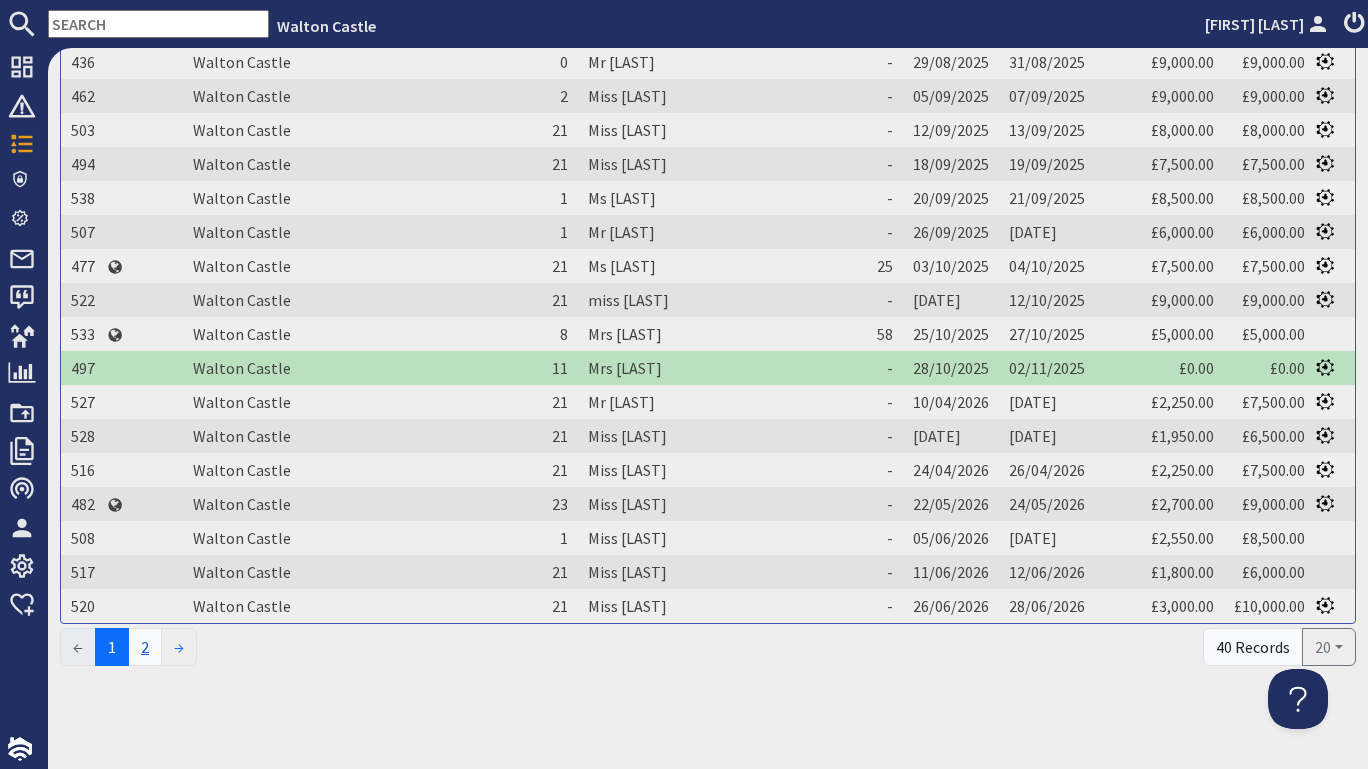 click on "2" at bounding box center [145, 647] 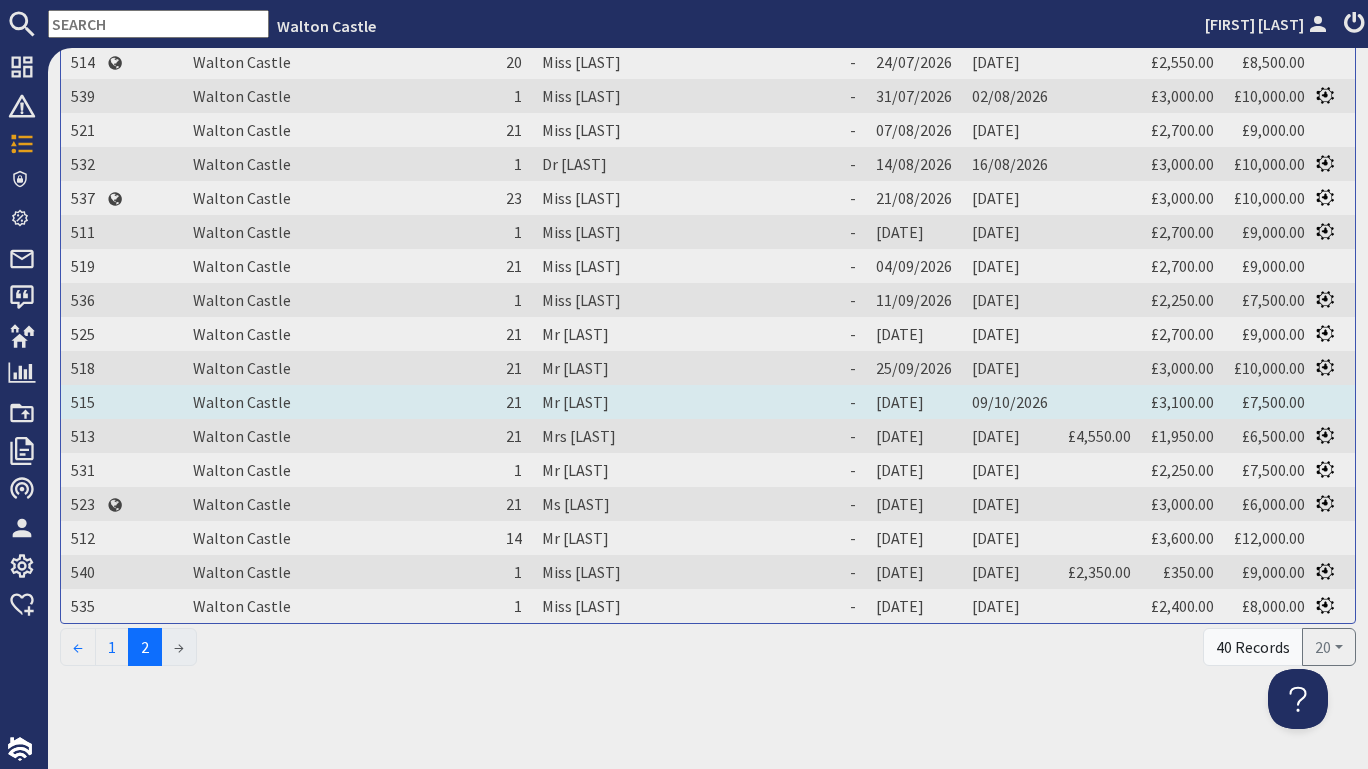 click on "Mr [FIRST] [LAST]" at bounding box center (676, 402) 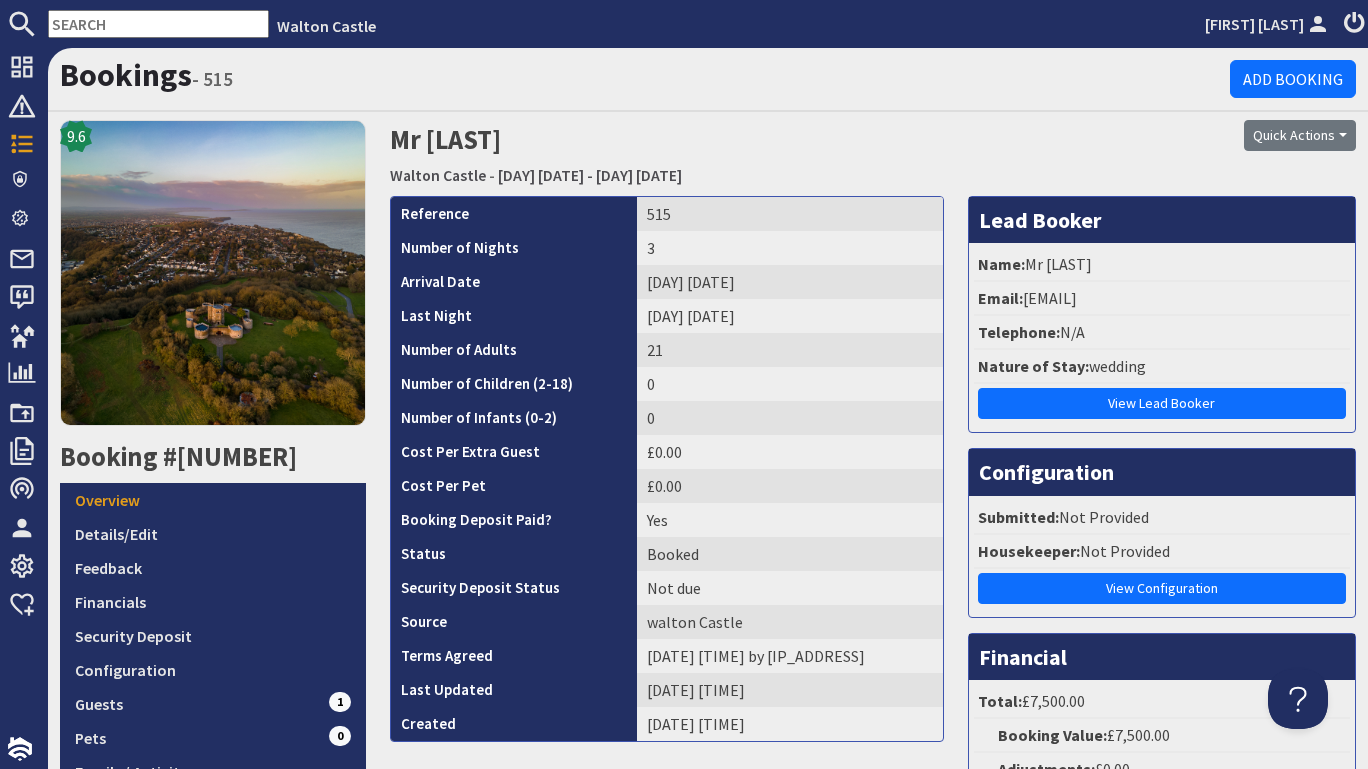 scroll, scrollTop: 0, scrollLeft: 0, axis: both 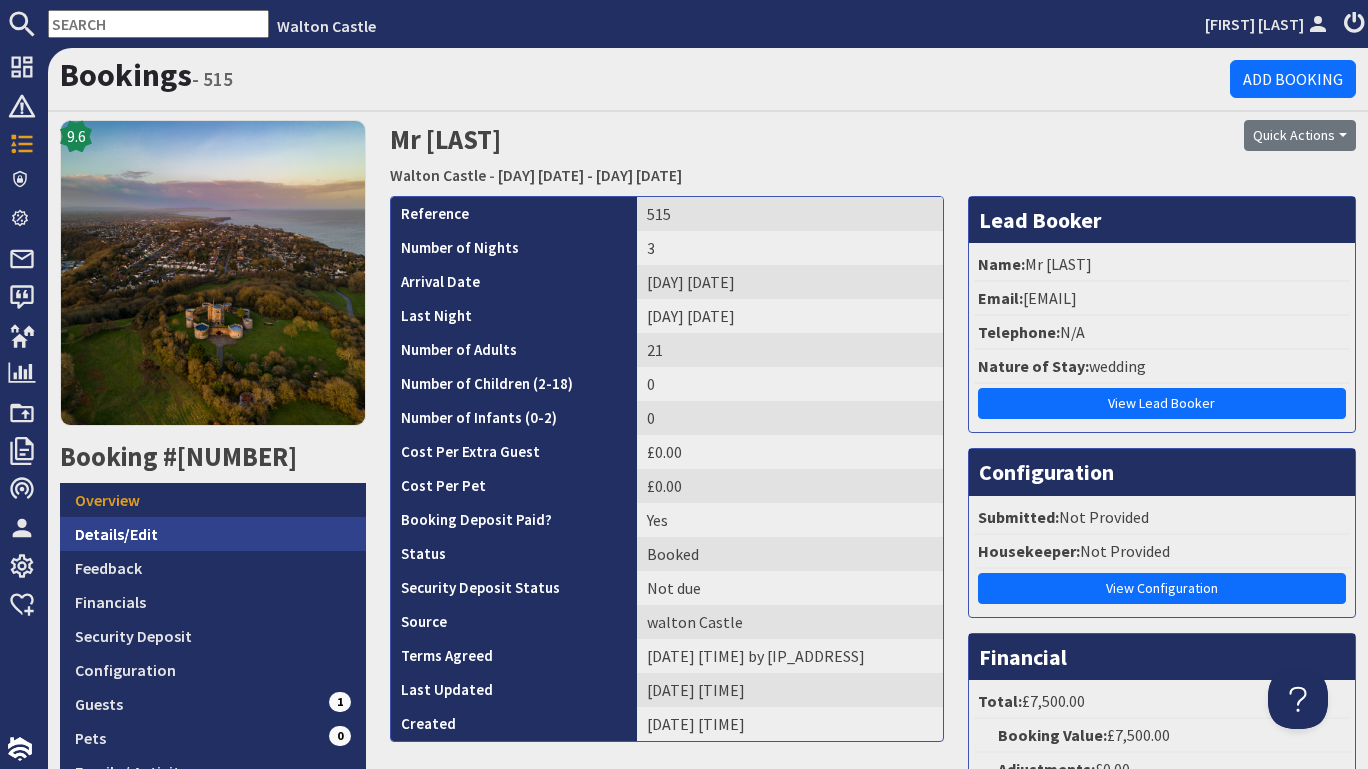 click on "Details/Edit" at bounding box center (213, 534) 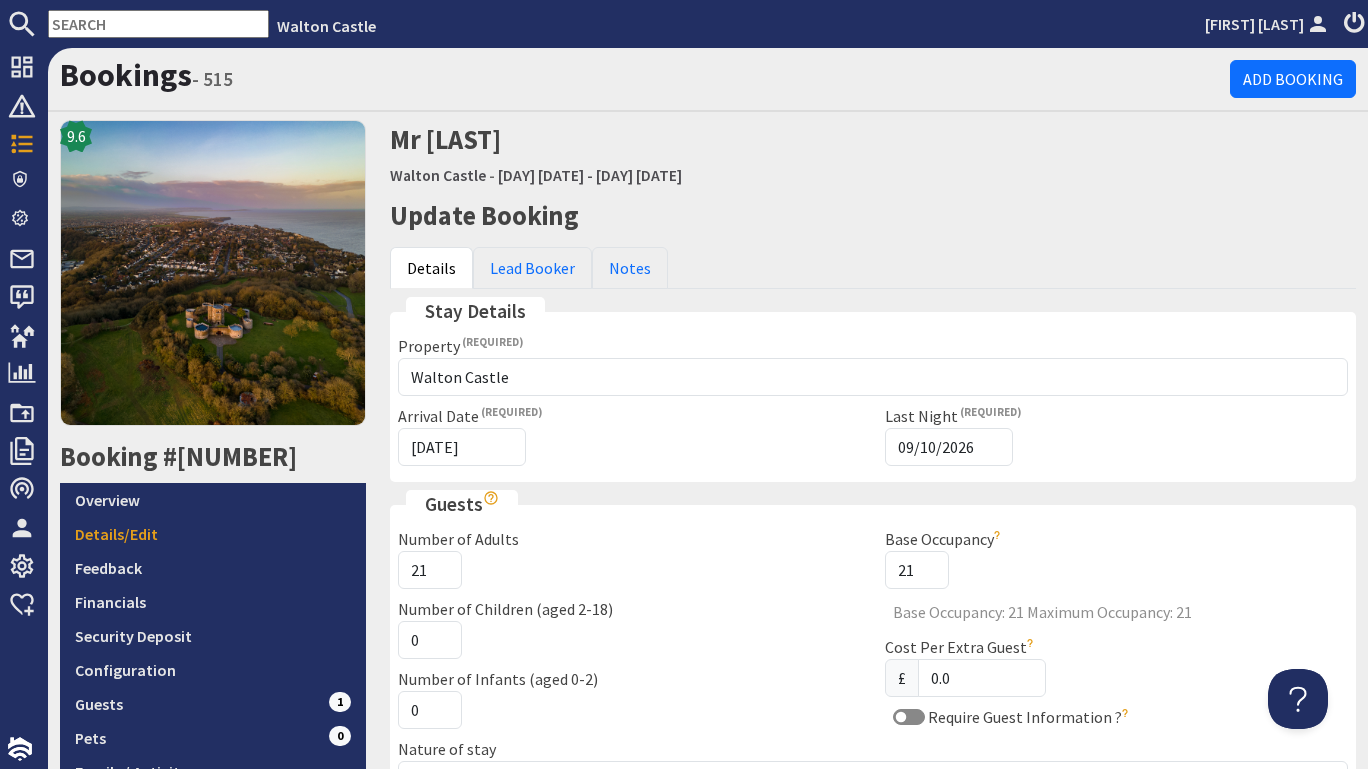 scroll, scrollTop: 0, scrollLeft: 0, axis: both 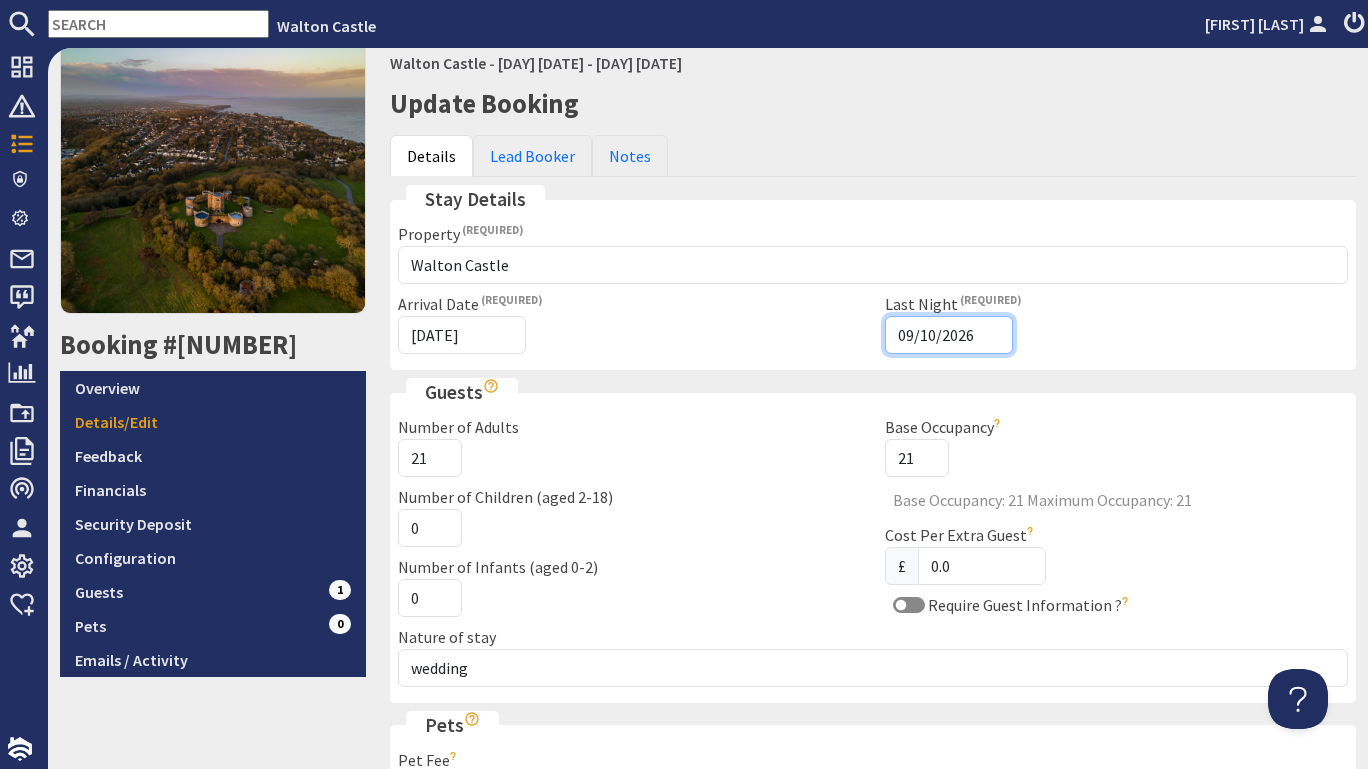 click on "09/10/2026" at bounding box center (949, 335) 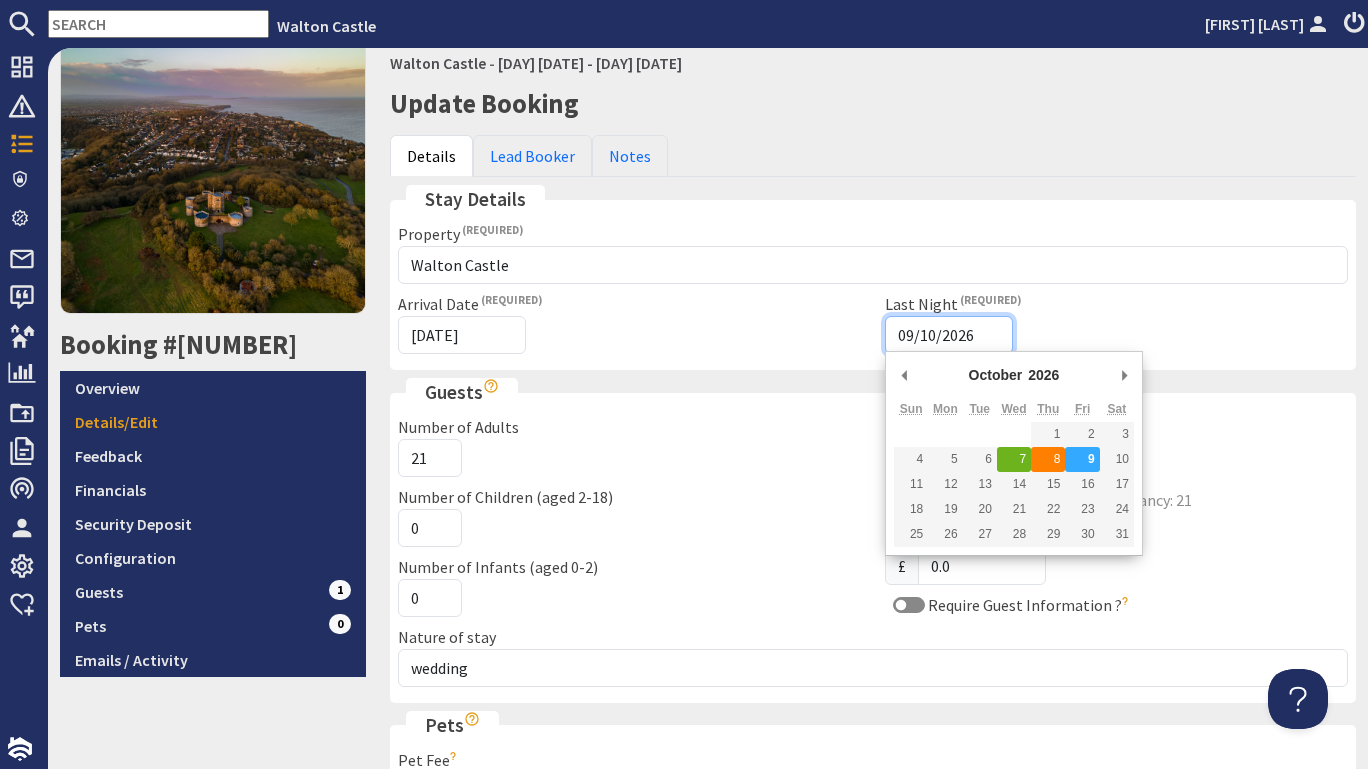 type on "08/10/2026" 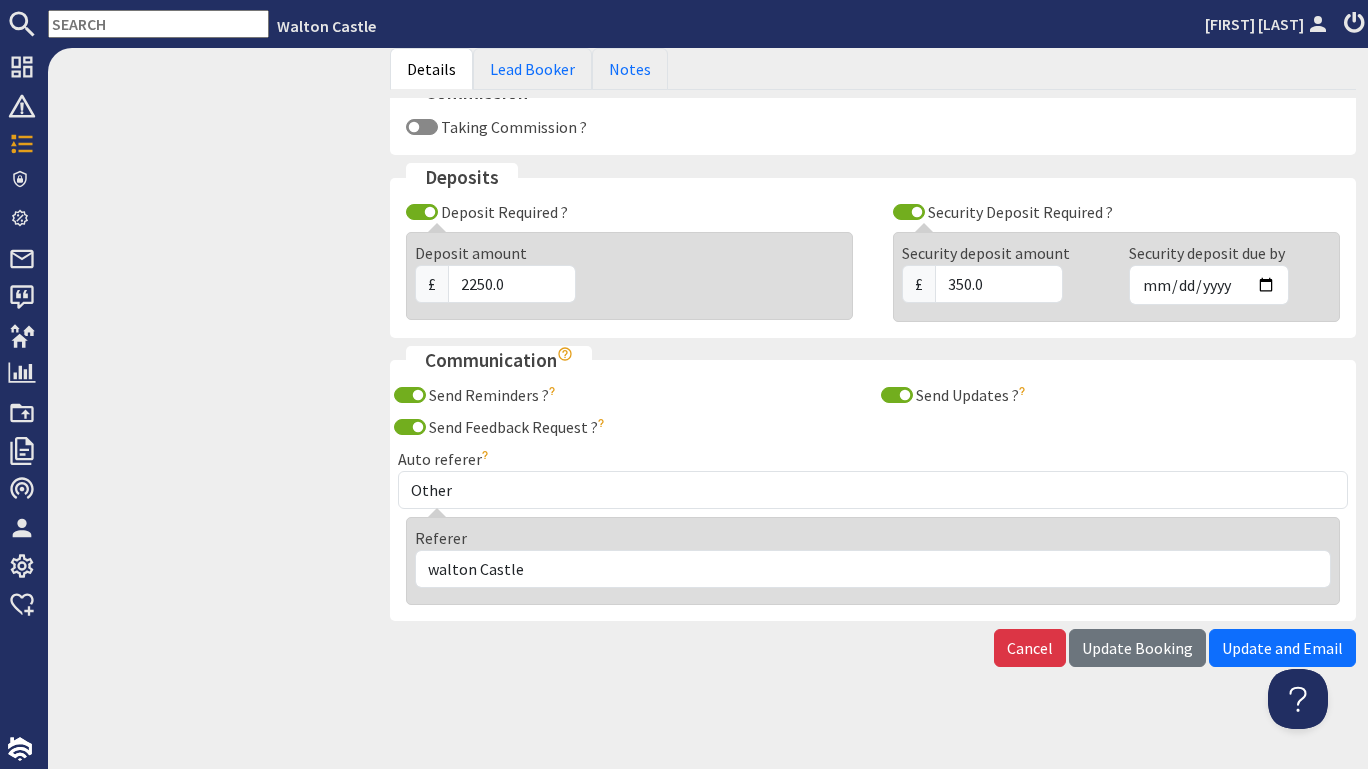 scroll, scrollTop: 1216, scrollLeft: 0, axis: vertical 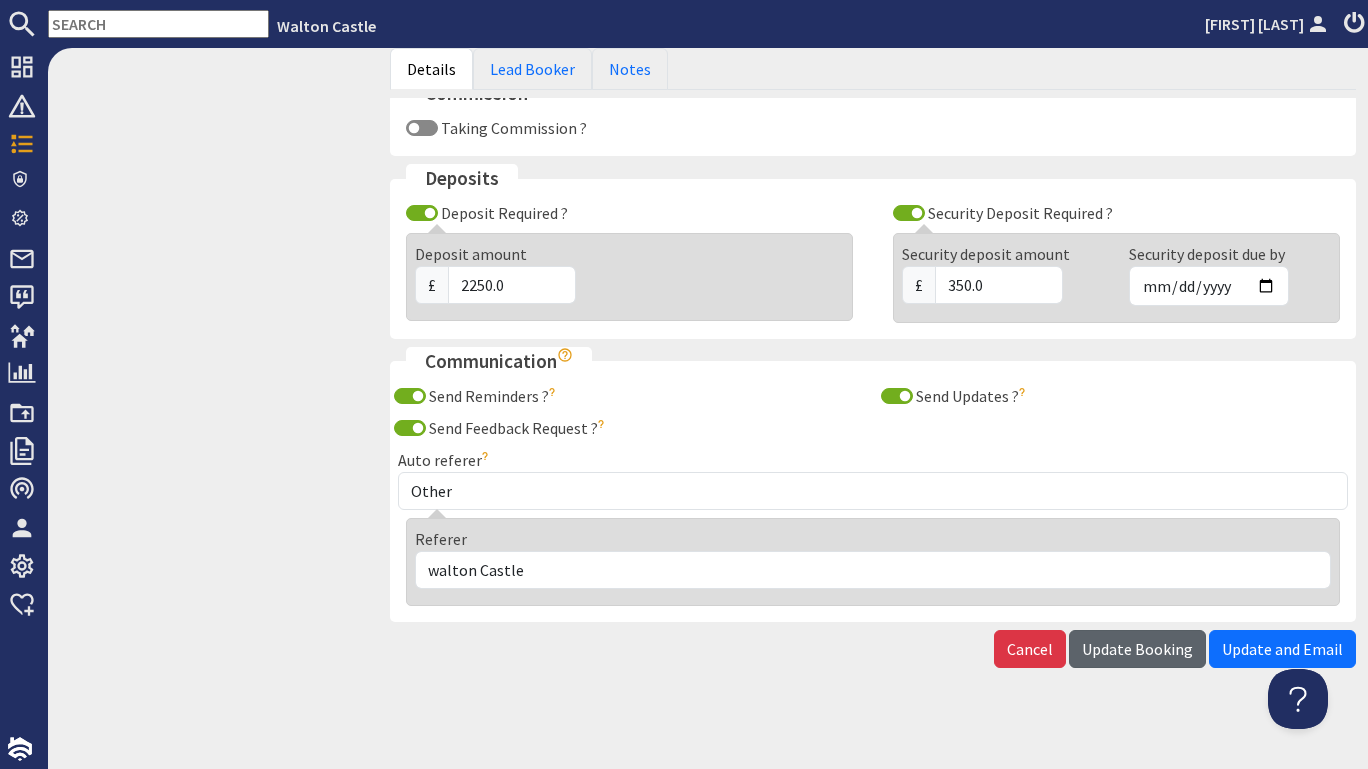 click on "Update Booking" at bounding box center (1137, 649) 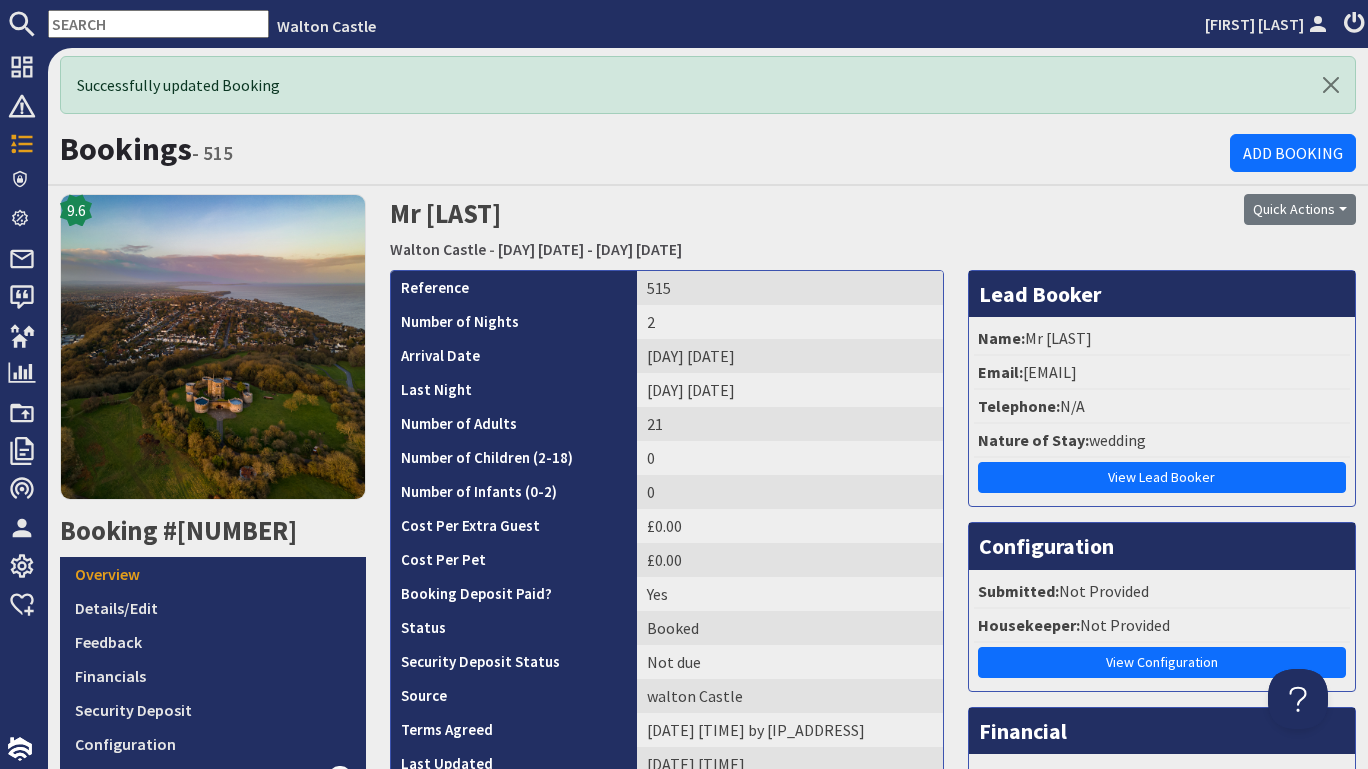 scroll, scrollTop: 0, scrollLeft: 0, axis: both 